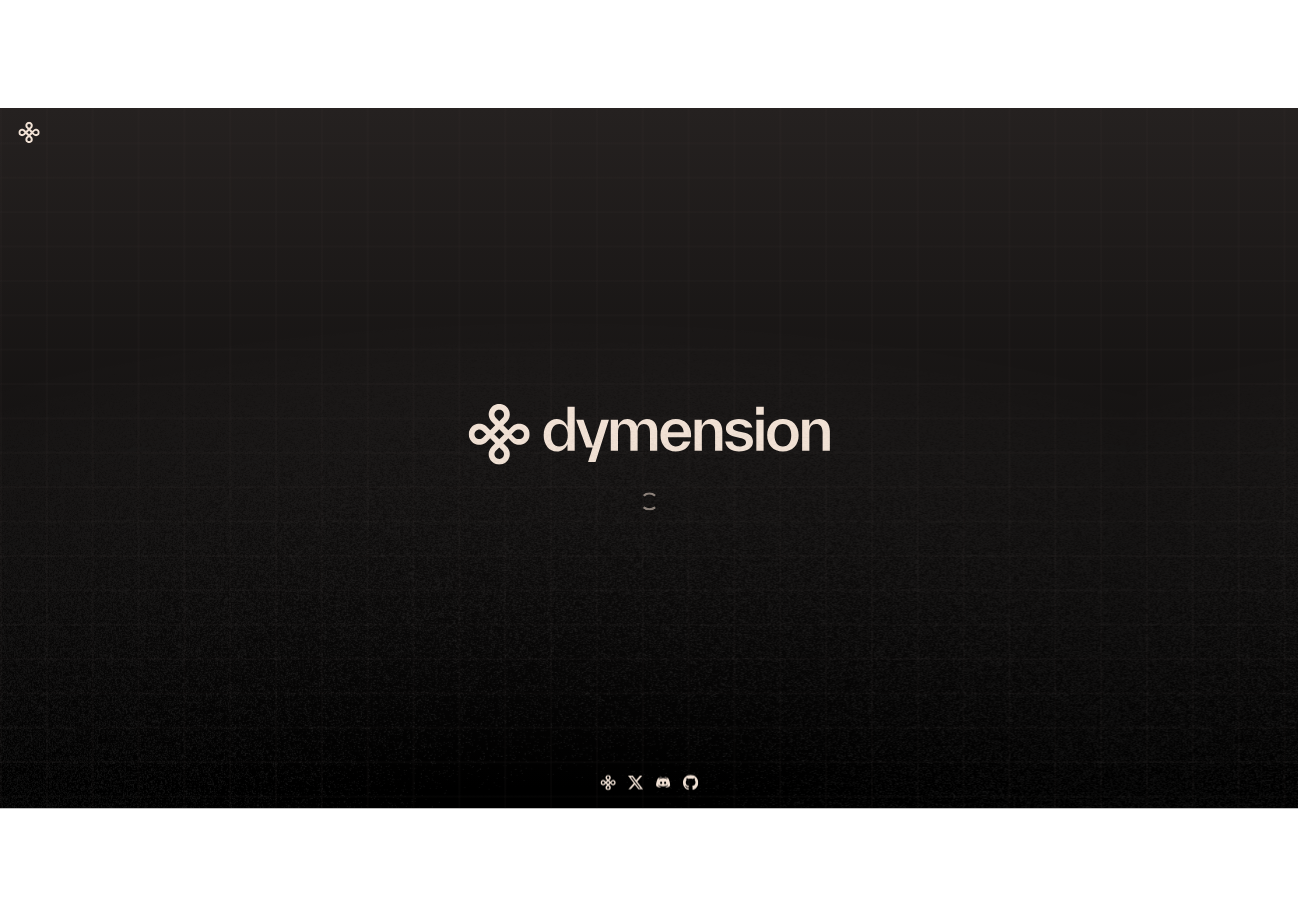 scroll, scrollTop: 0, scrollLeft: 0, axis: both 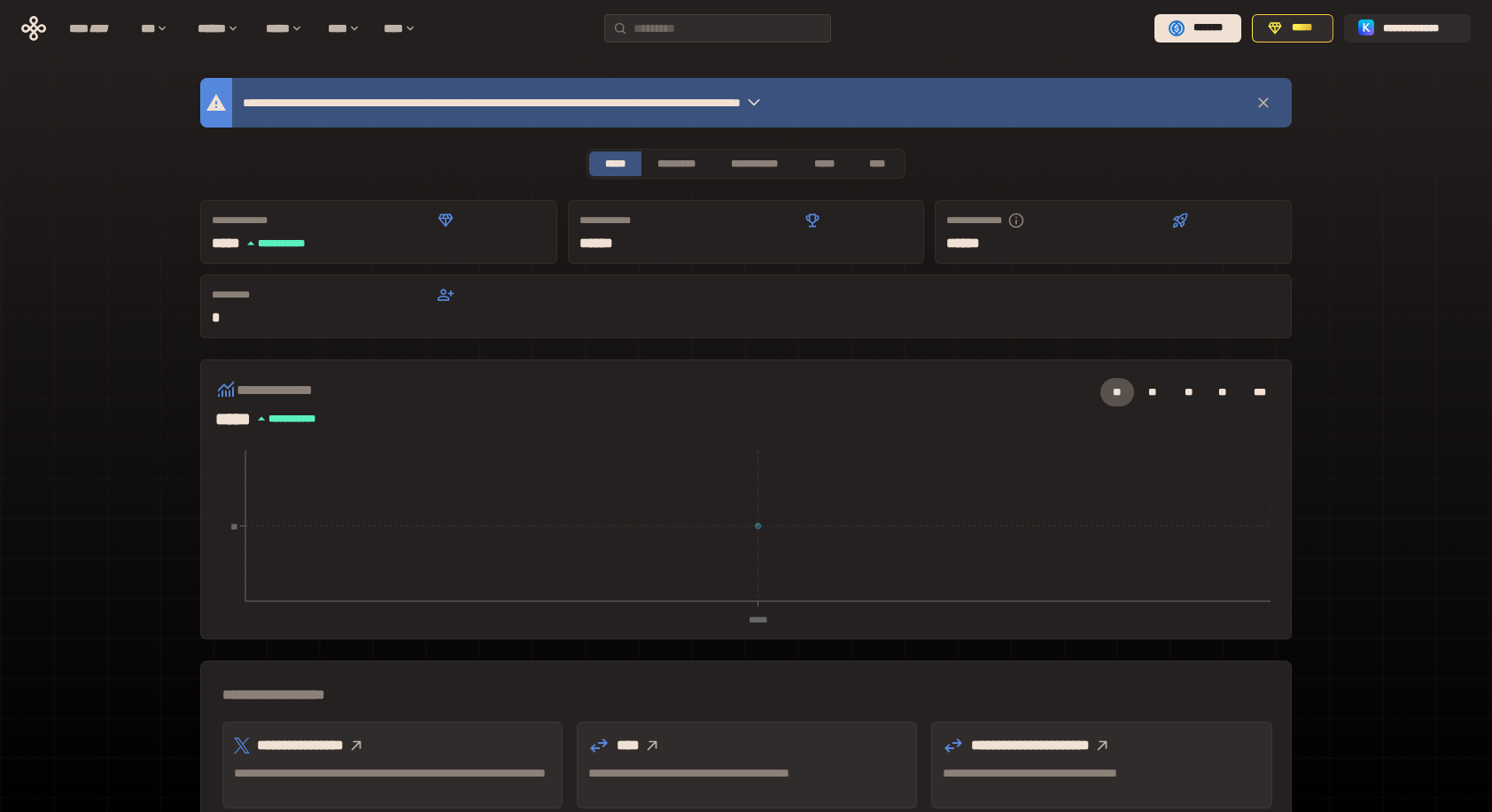 click on "**********" at bounding box center (746, 586) 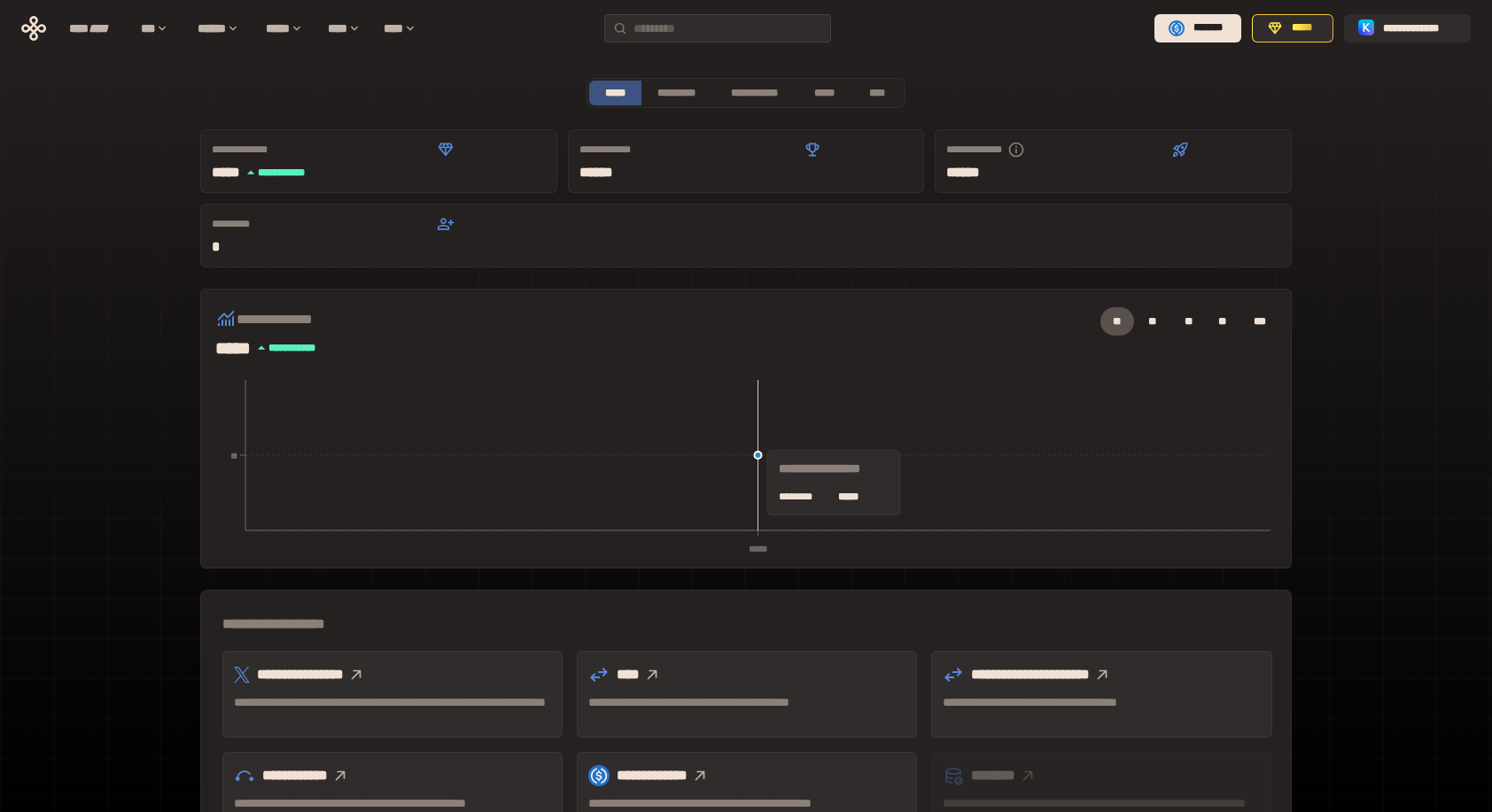 click on "***** **" 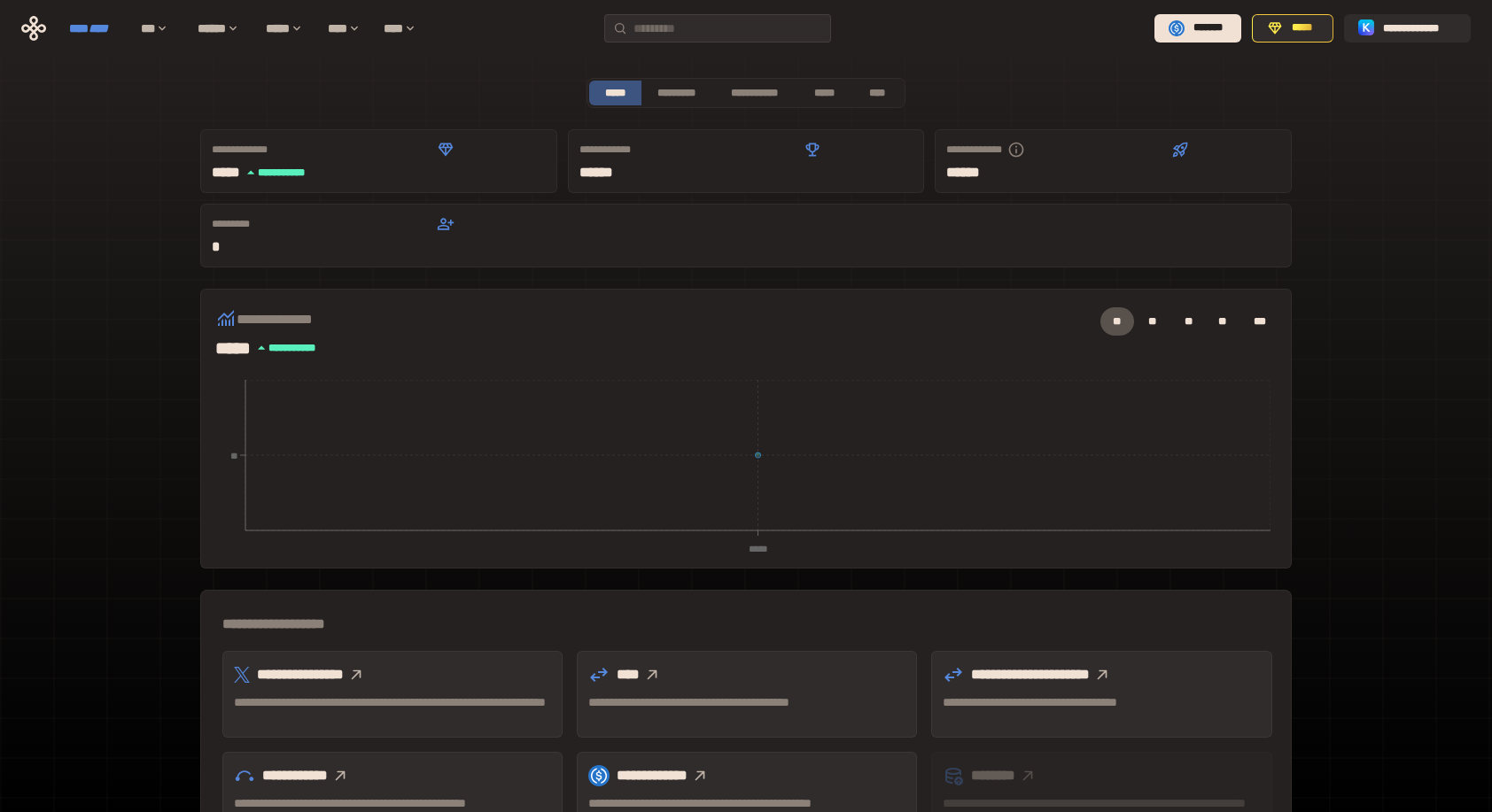 click on "****" at bounding box center [98, 28] 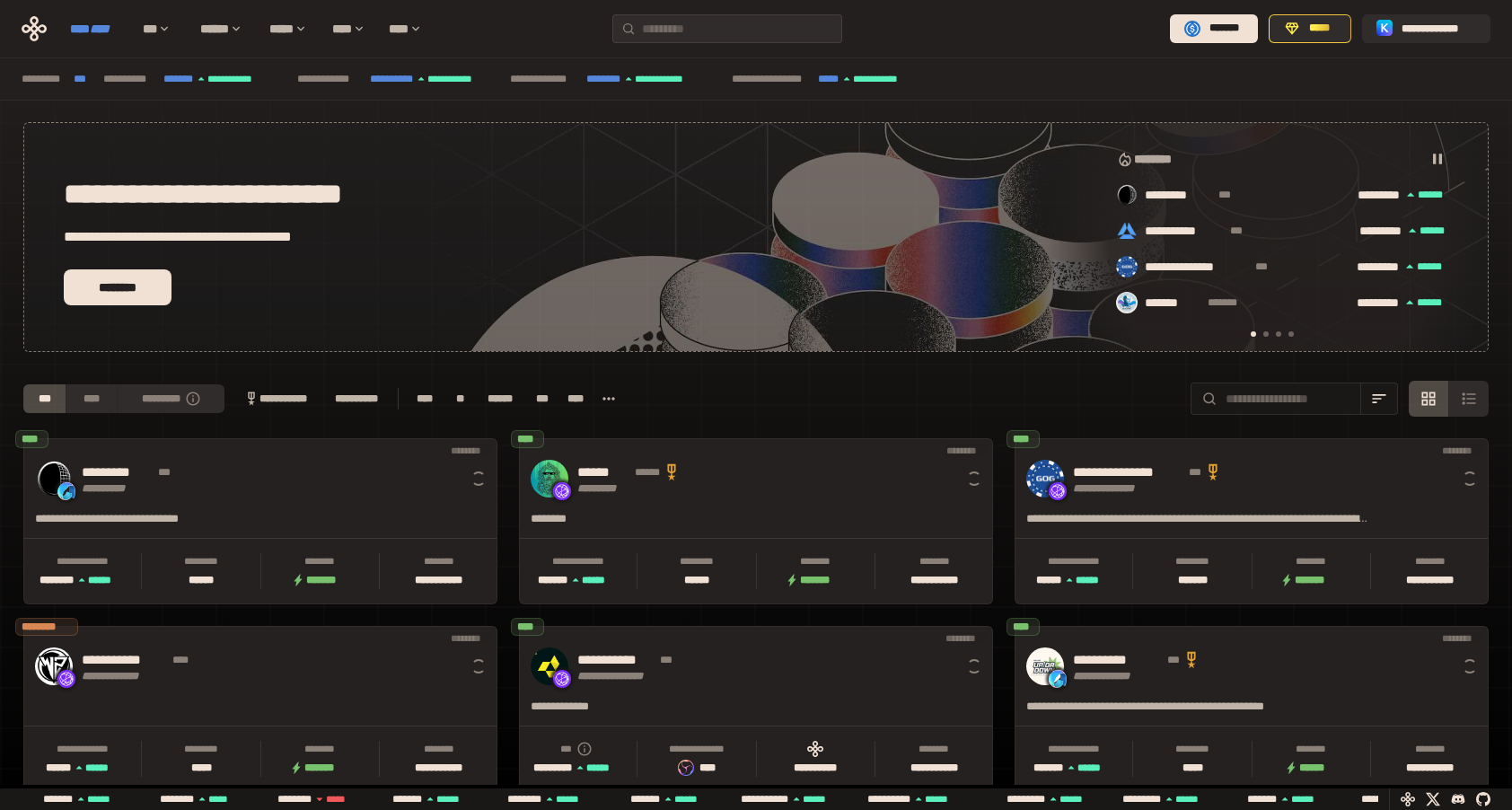 scroll, scrollTop: 0, scrollLeft: 14, axis: horizontal 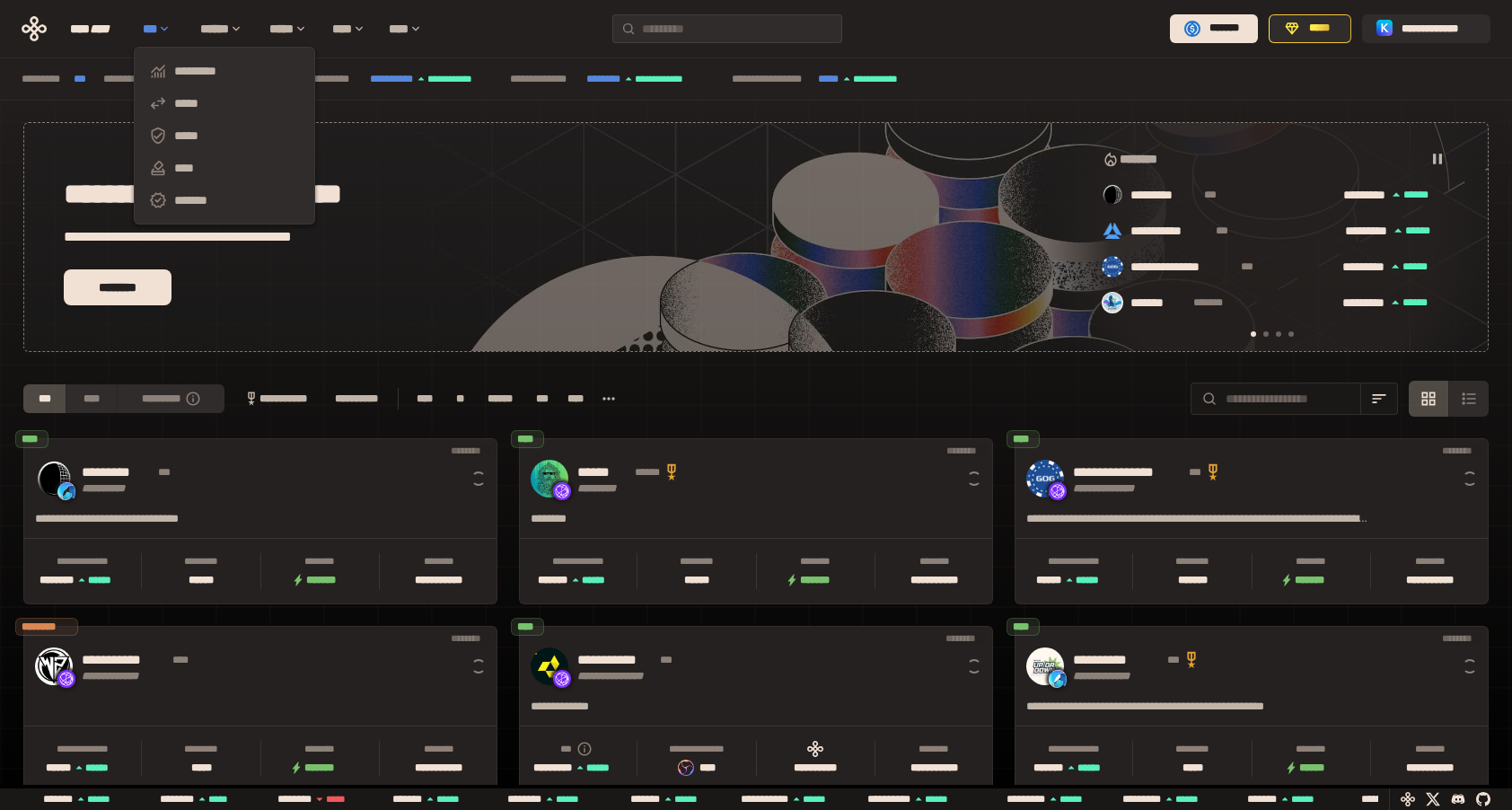 click on "***" at bounding box center (163, 29) 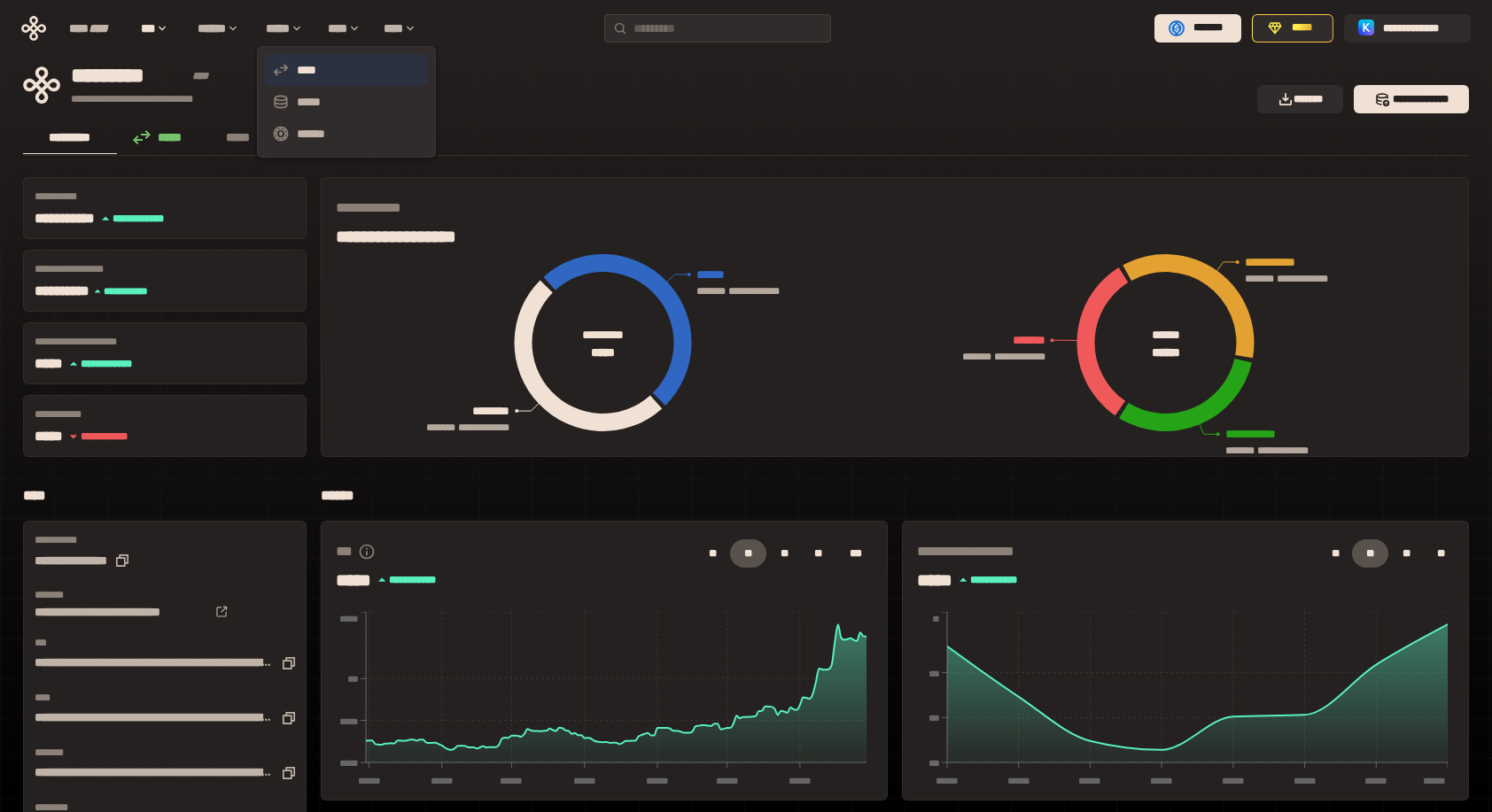 click on "****" at bounding box center [346, 70] 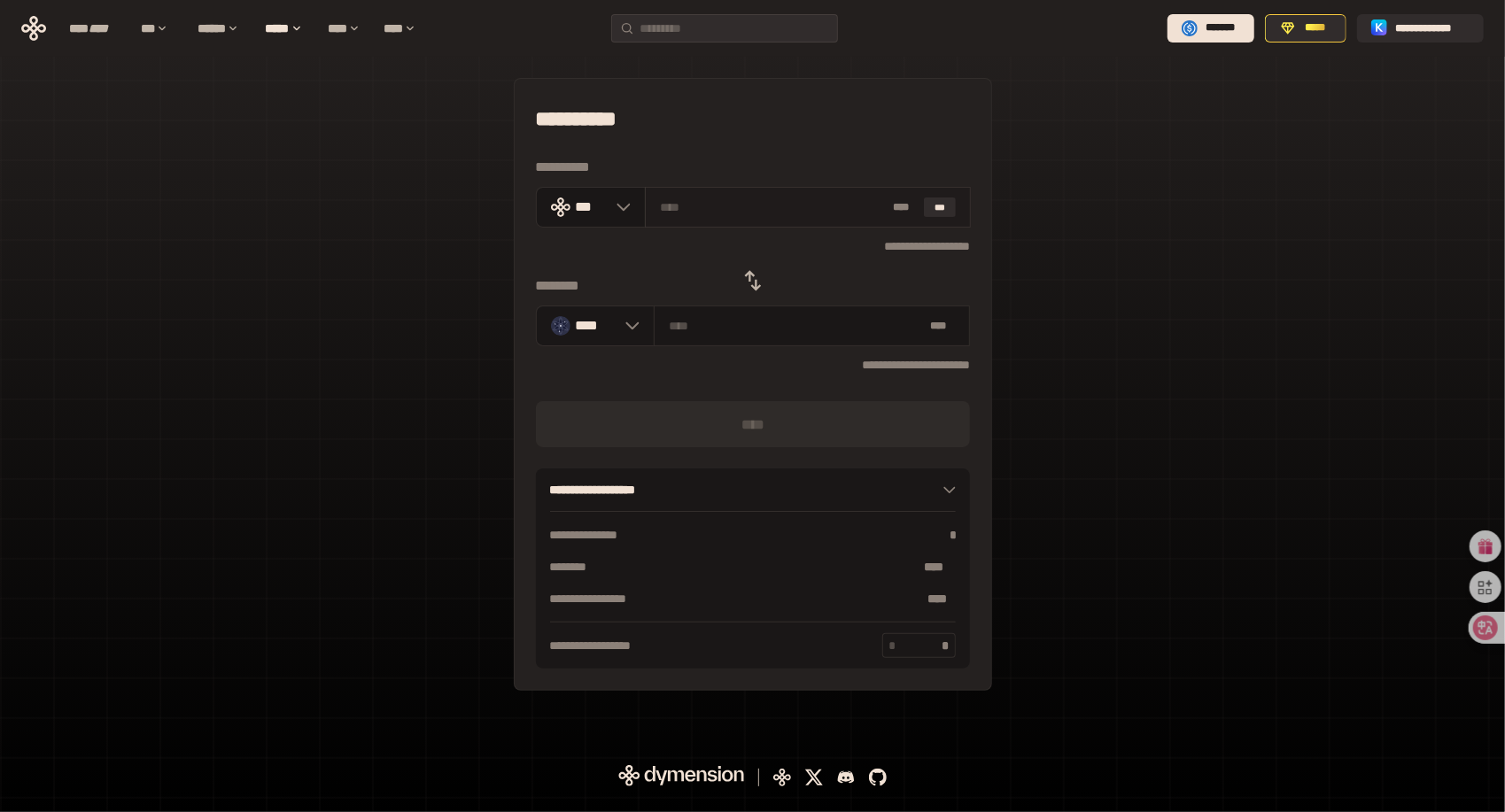 click on "* ** ***" at bounding box center [808, 207] 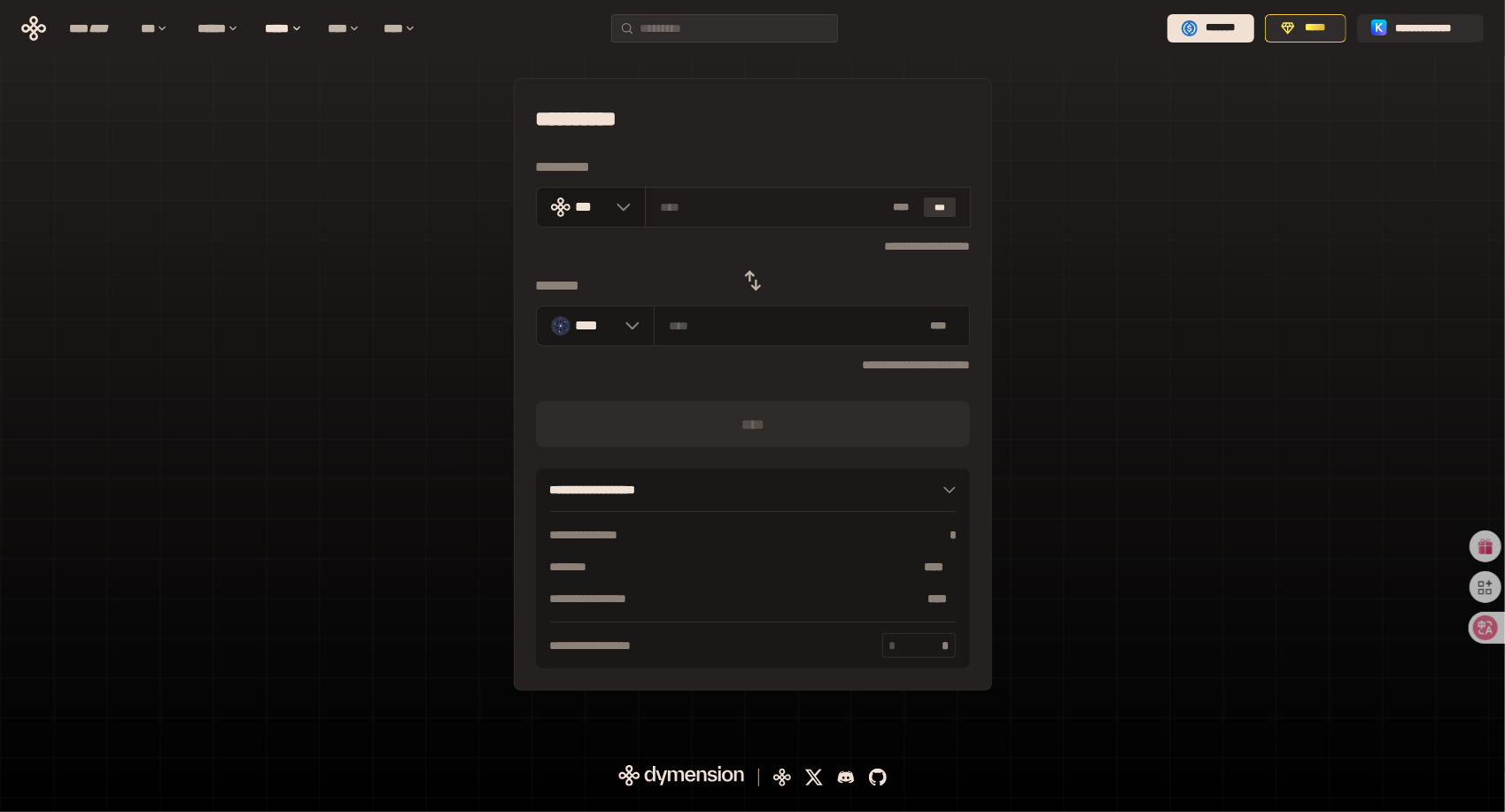click on "***" at bounding box center [940, 207] 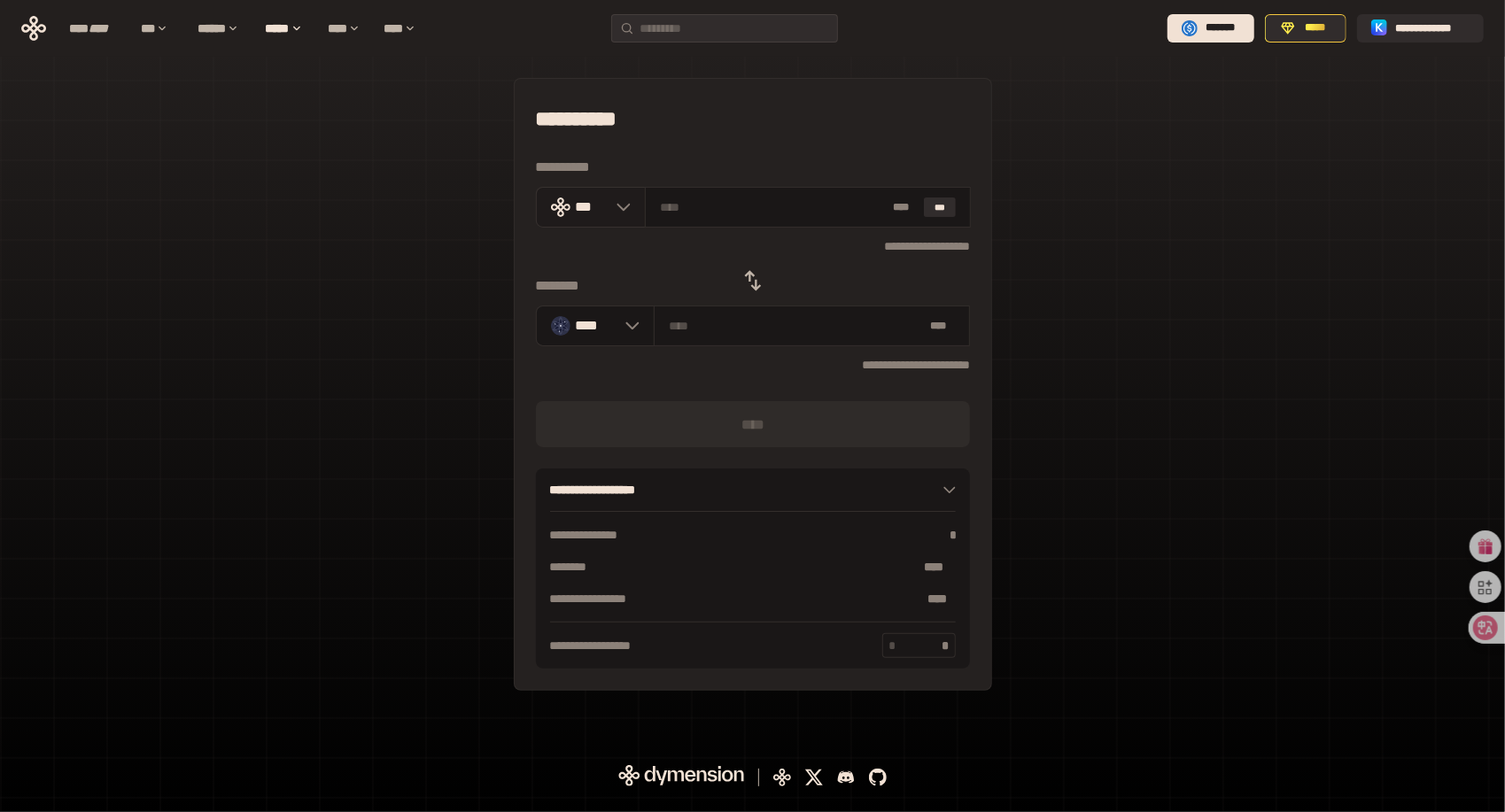 click on "***" at bounding box center (591, 207) 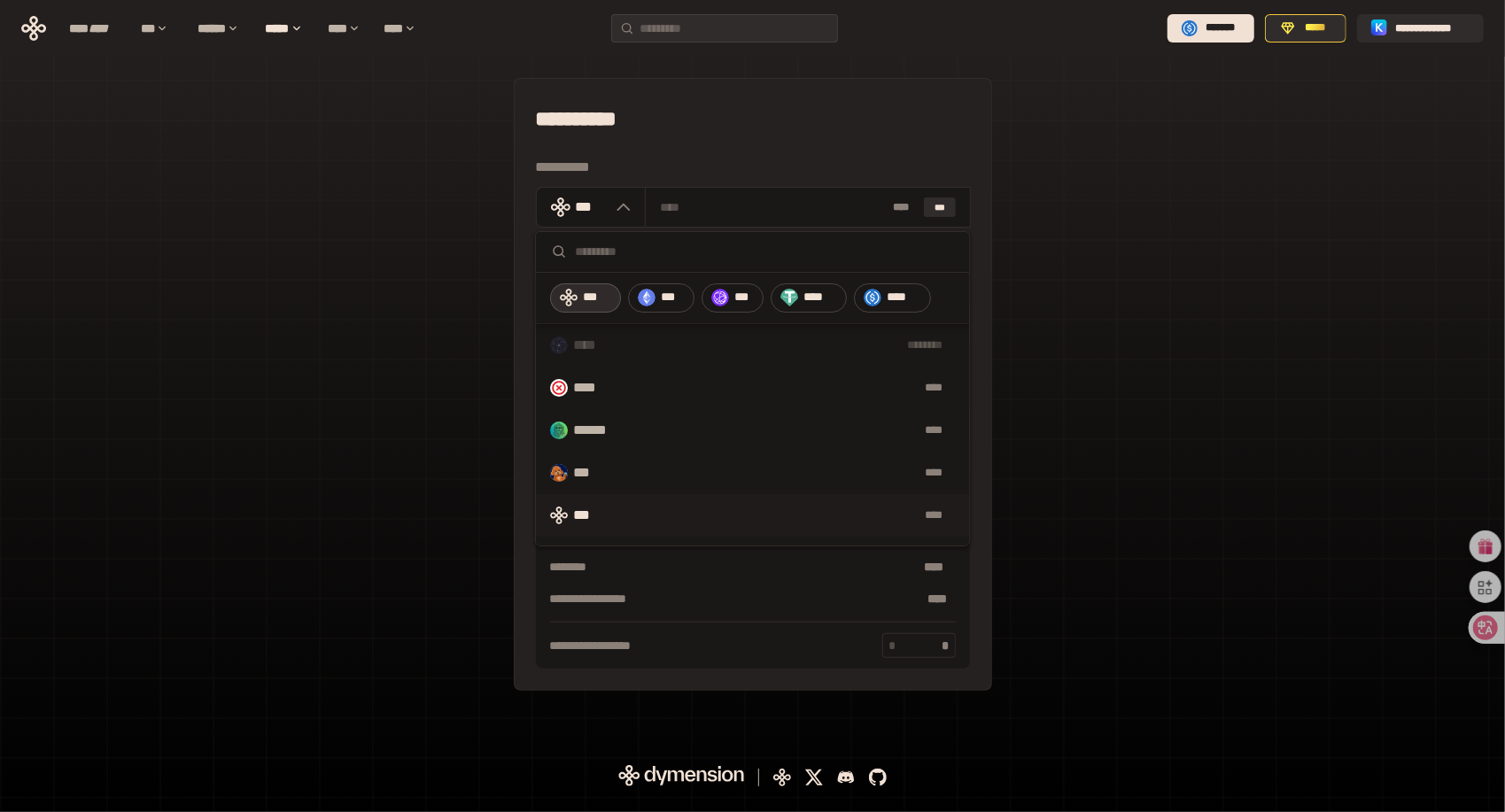 click on "****" at bounding box center [593, 345] 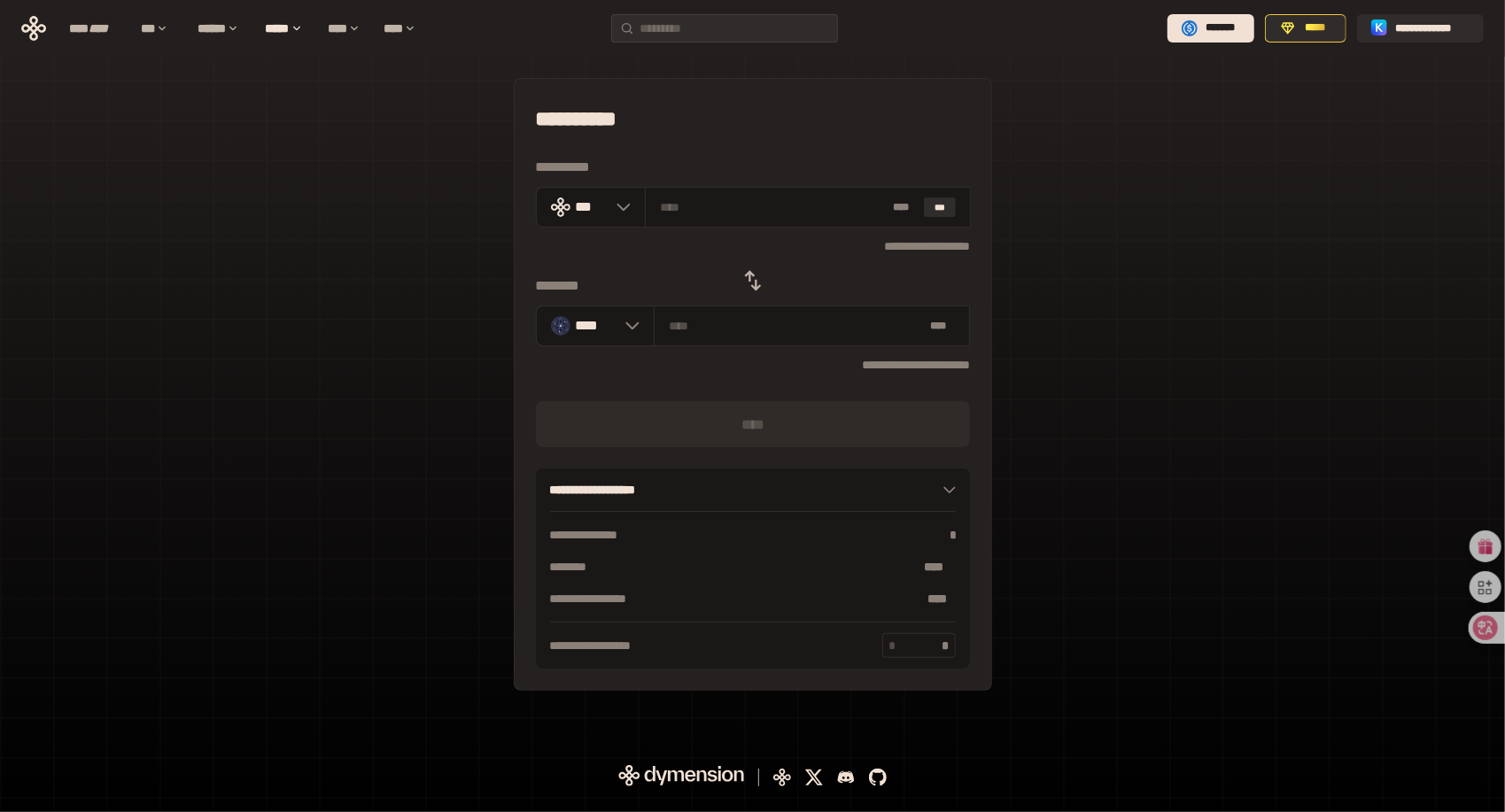 click 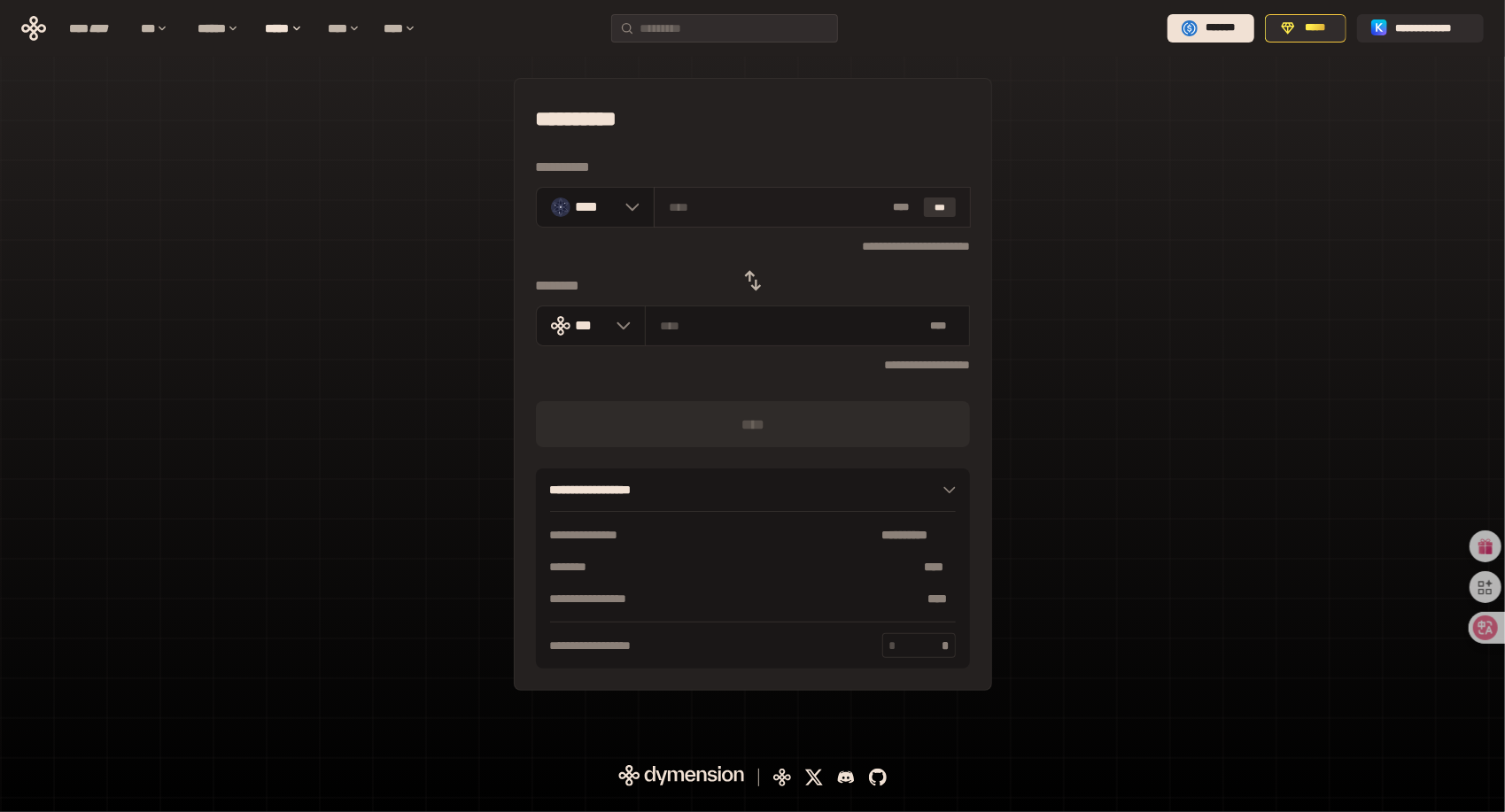 click on "***" at bounding box center (940, 207) 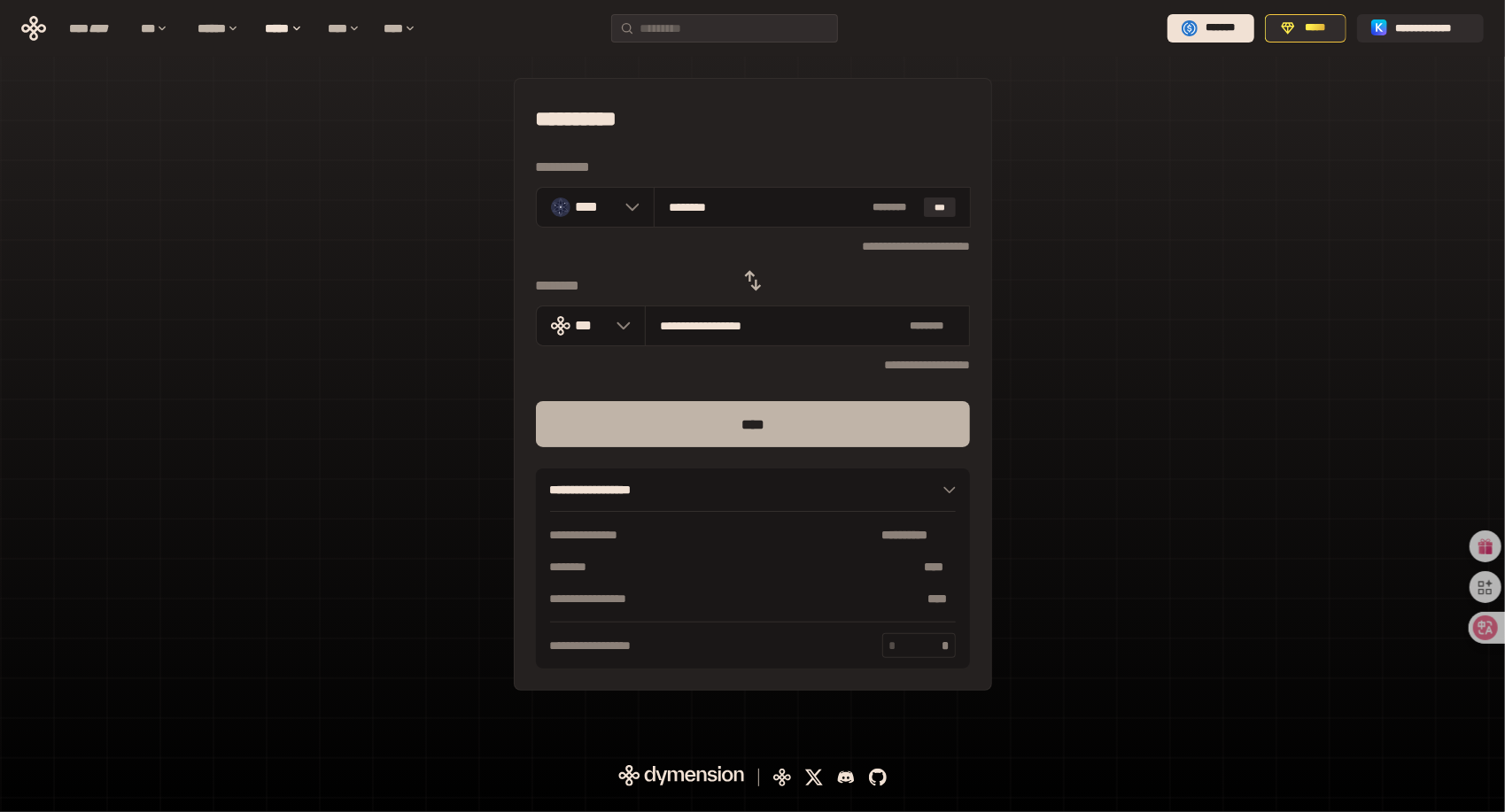 click on "****" at bounding box center [753, 424] 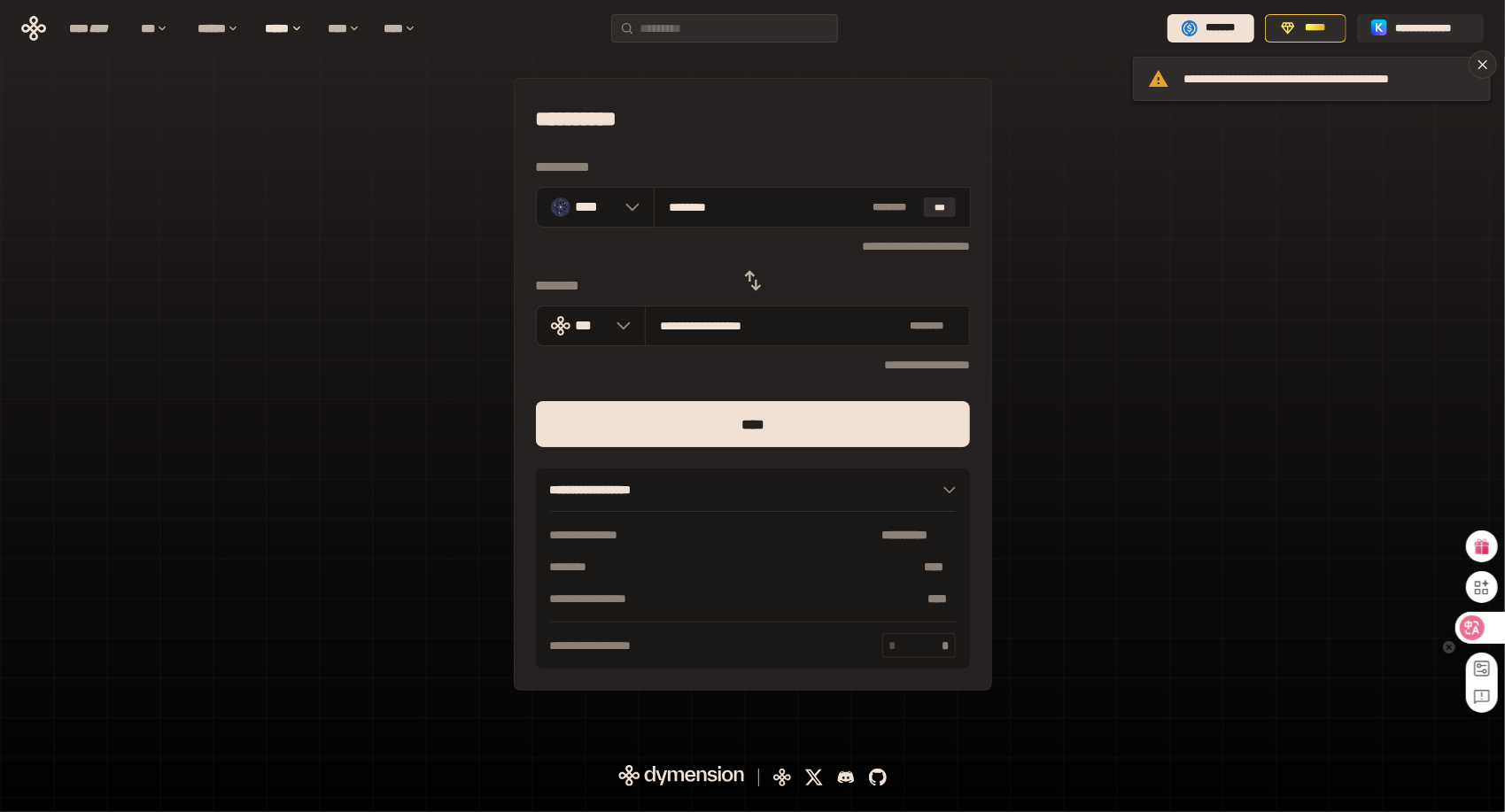 click 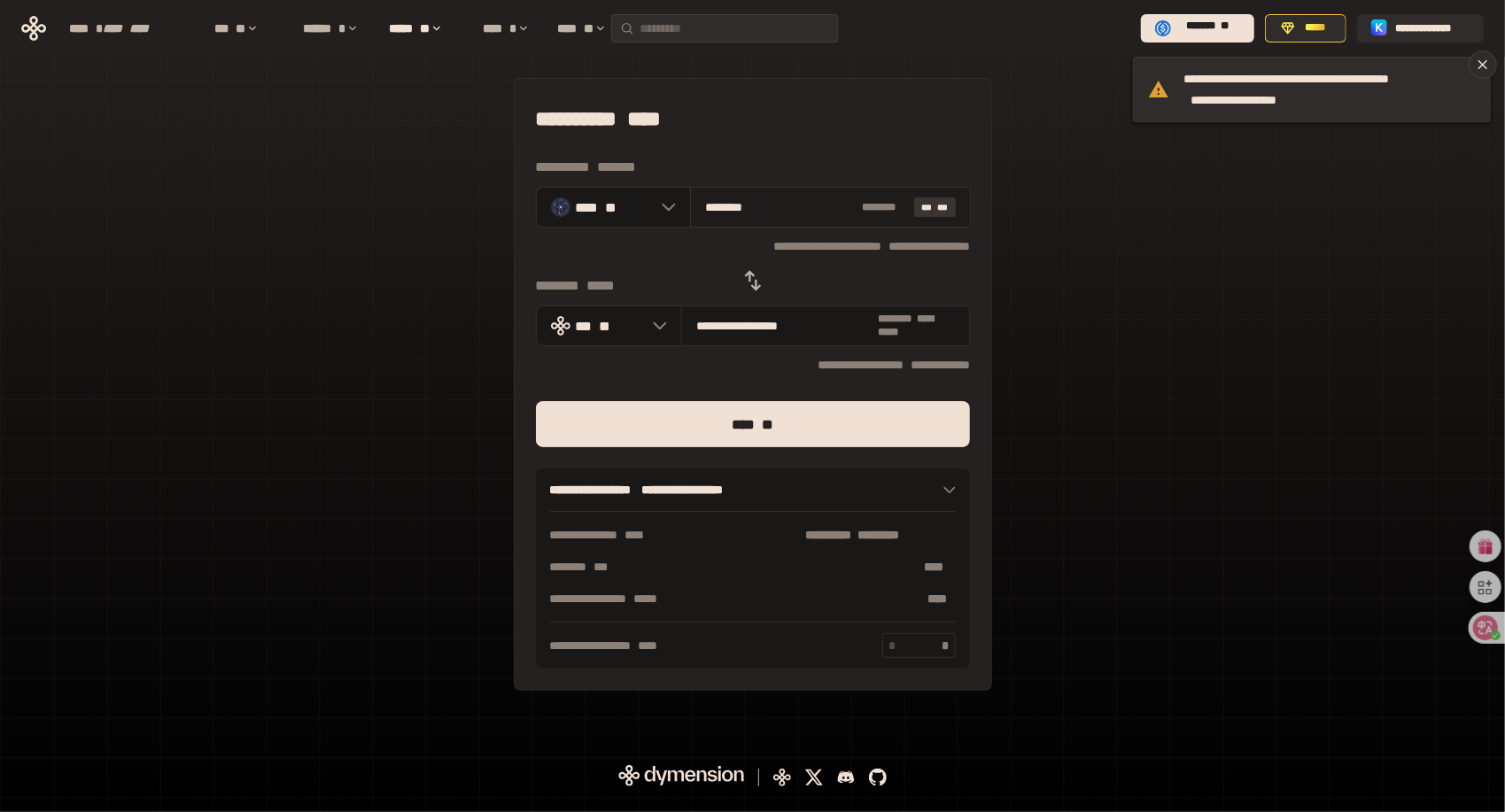 click on "***    ***" at bounding box center [935, 207] 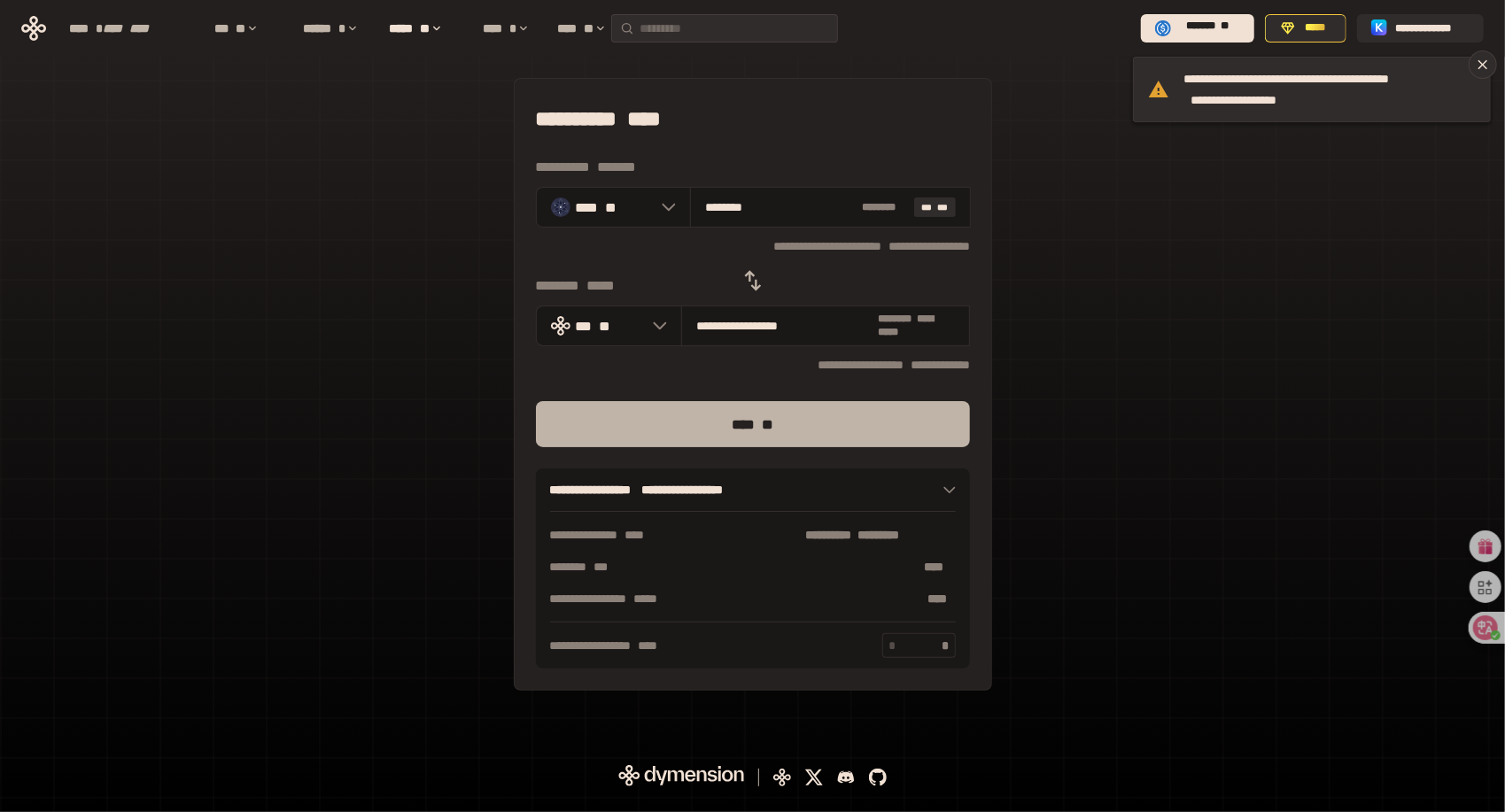 click on "****    **" at bounding box center (753, 424) 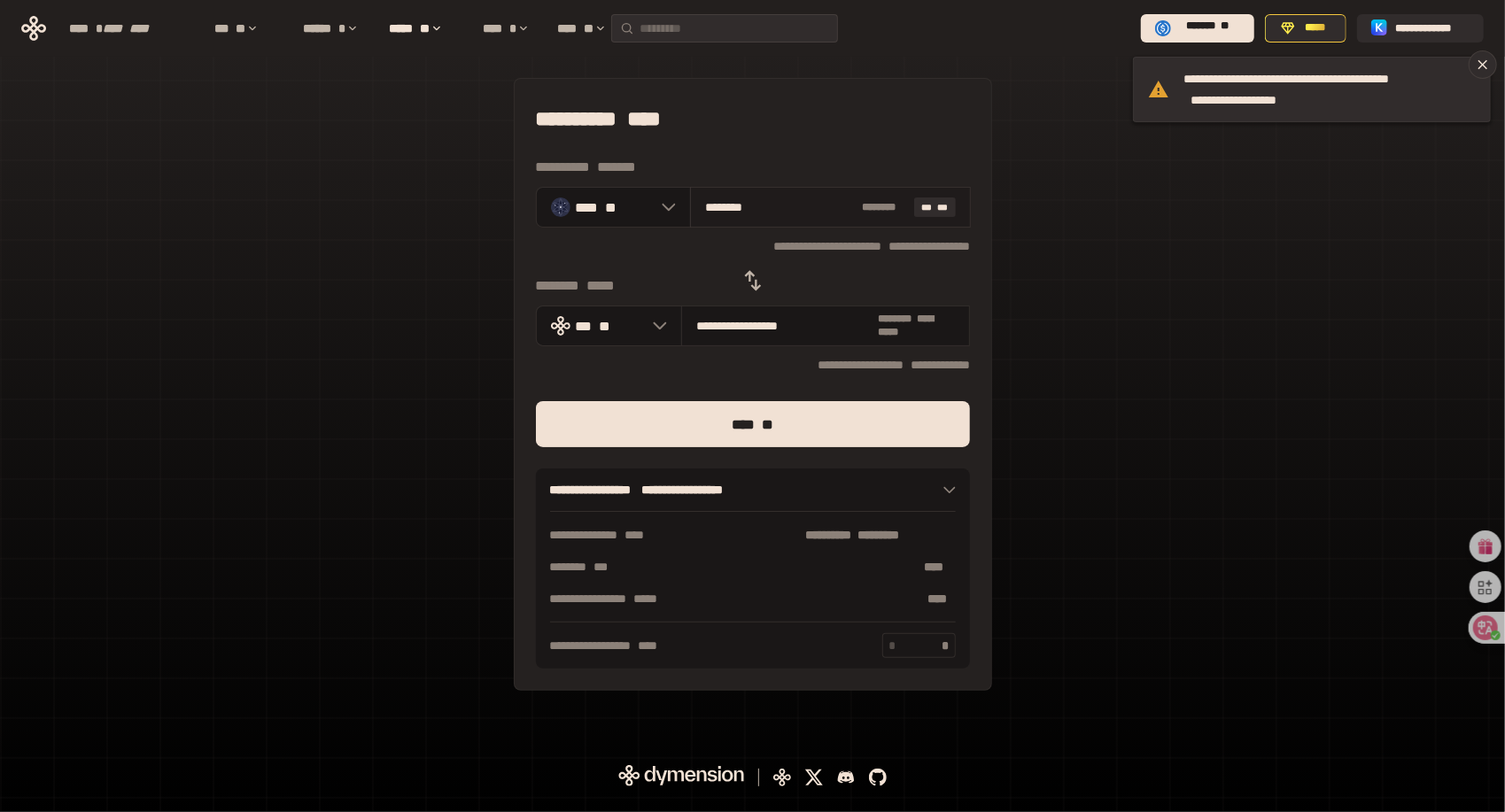 click on "********" at bounding box center [780, 207] 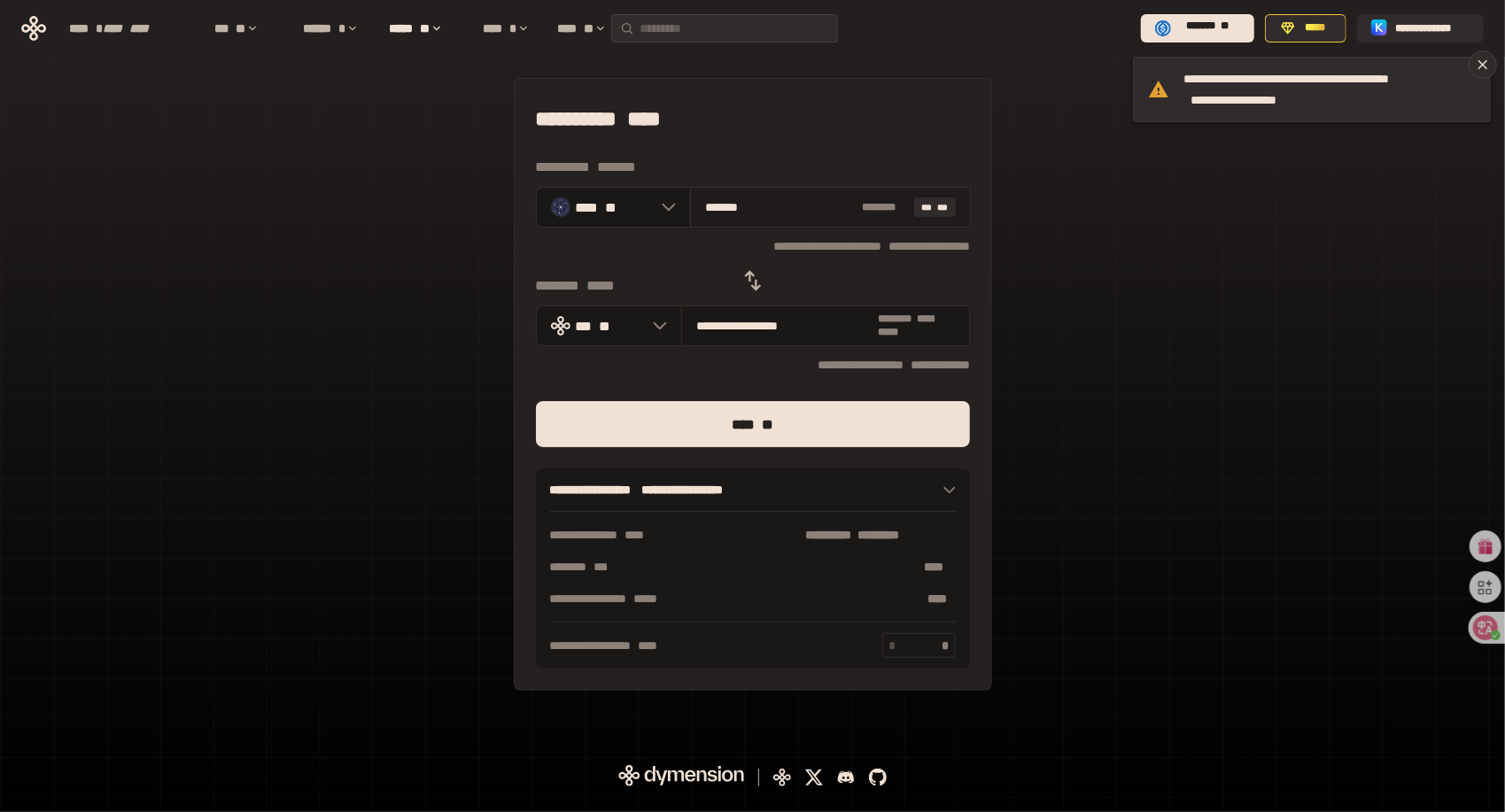 type on "**********" 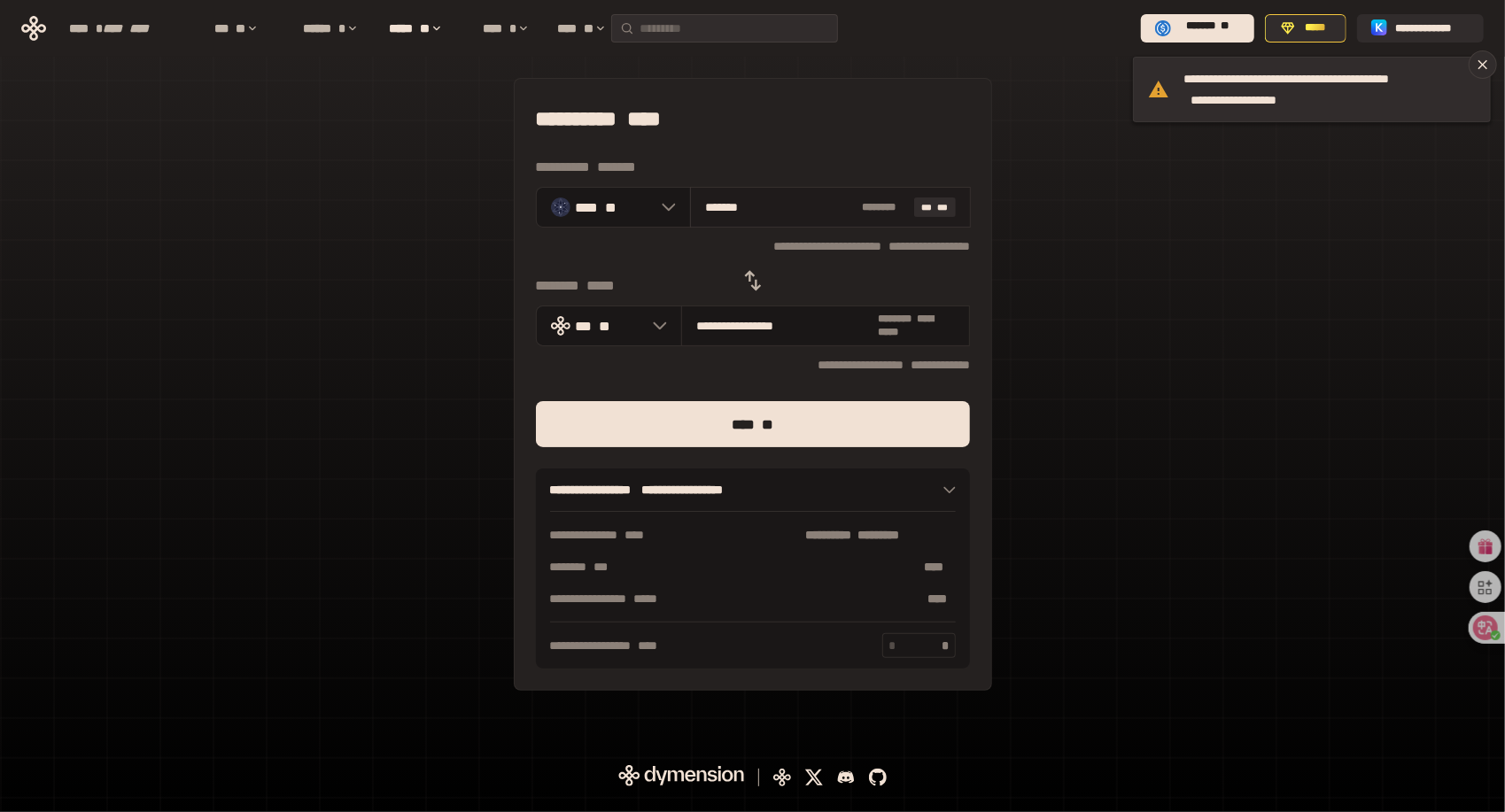 type on "******" 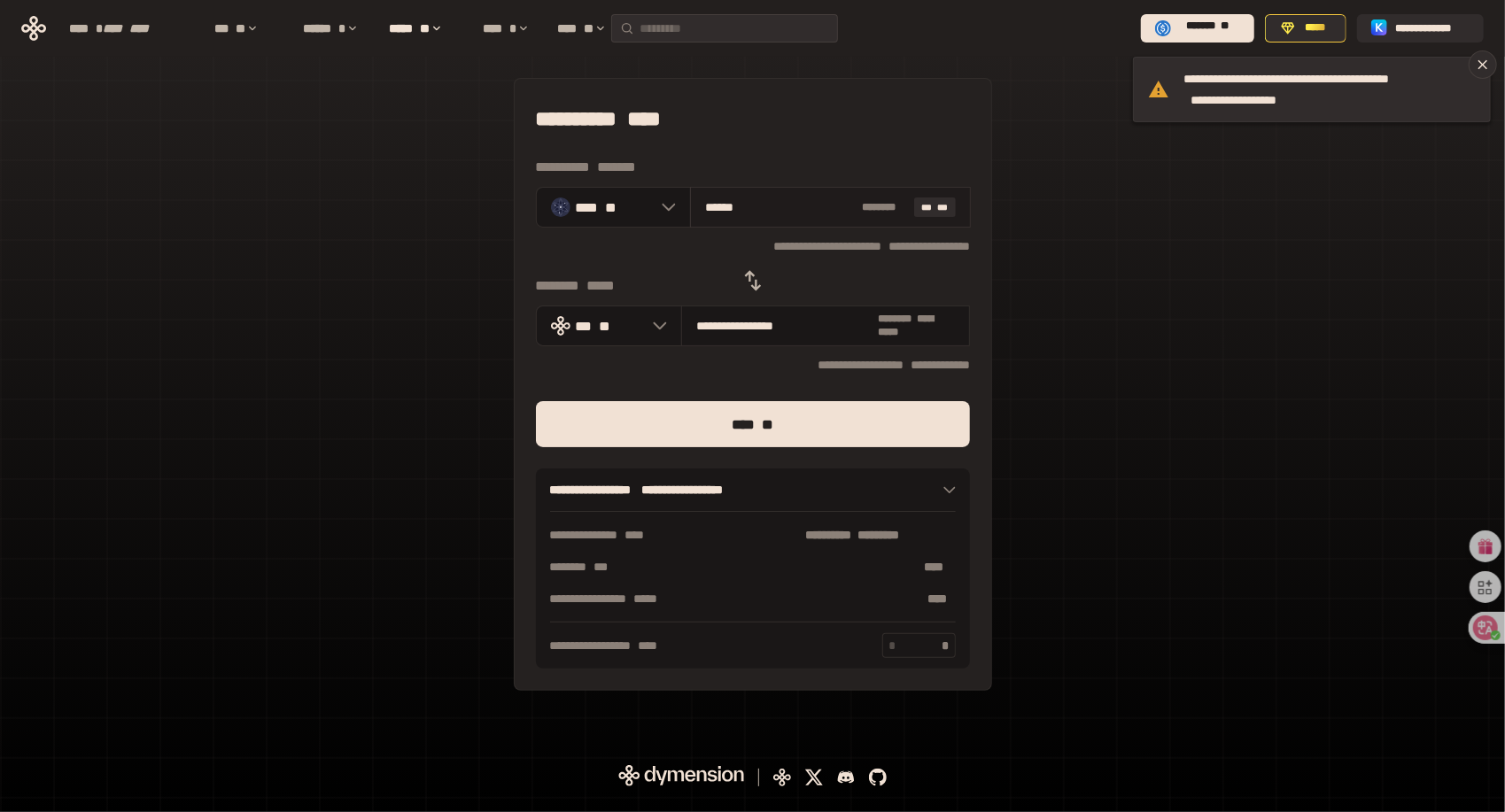 type on "**********" 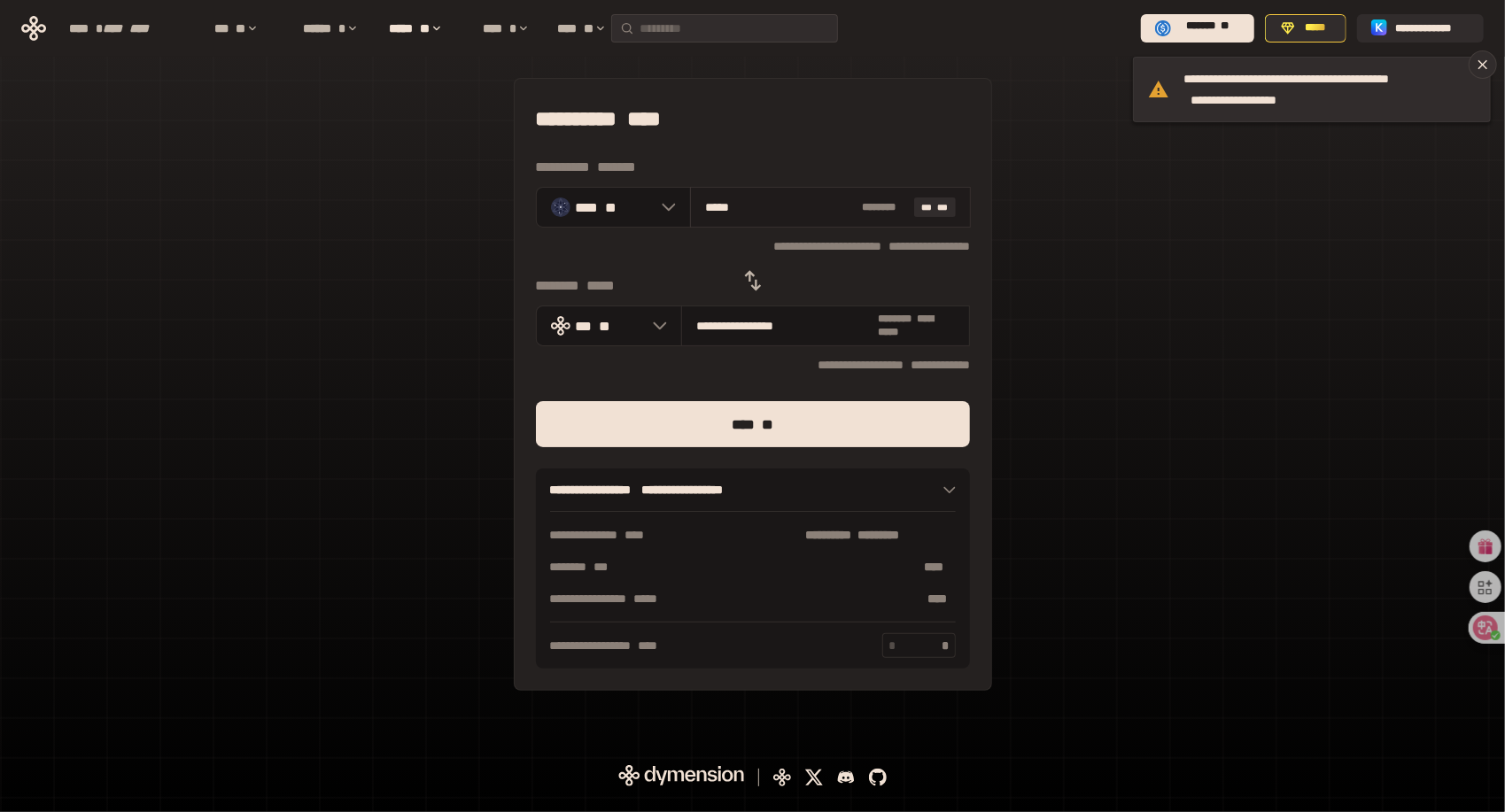type on "**********" 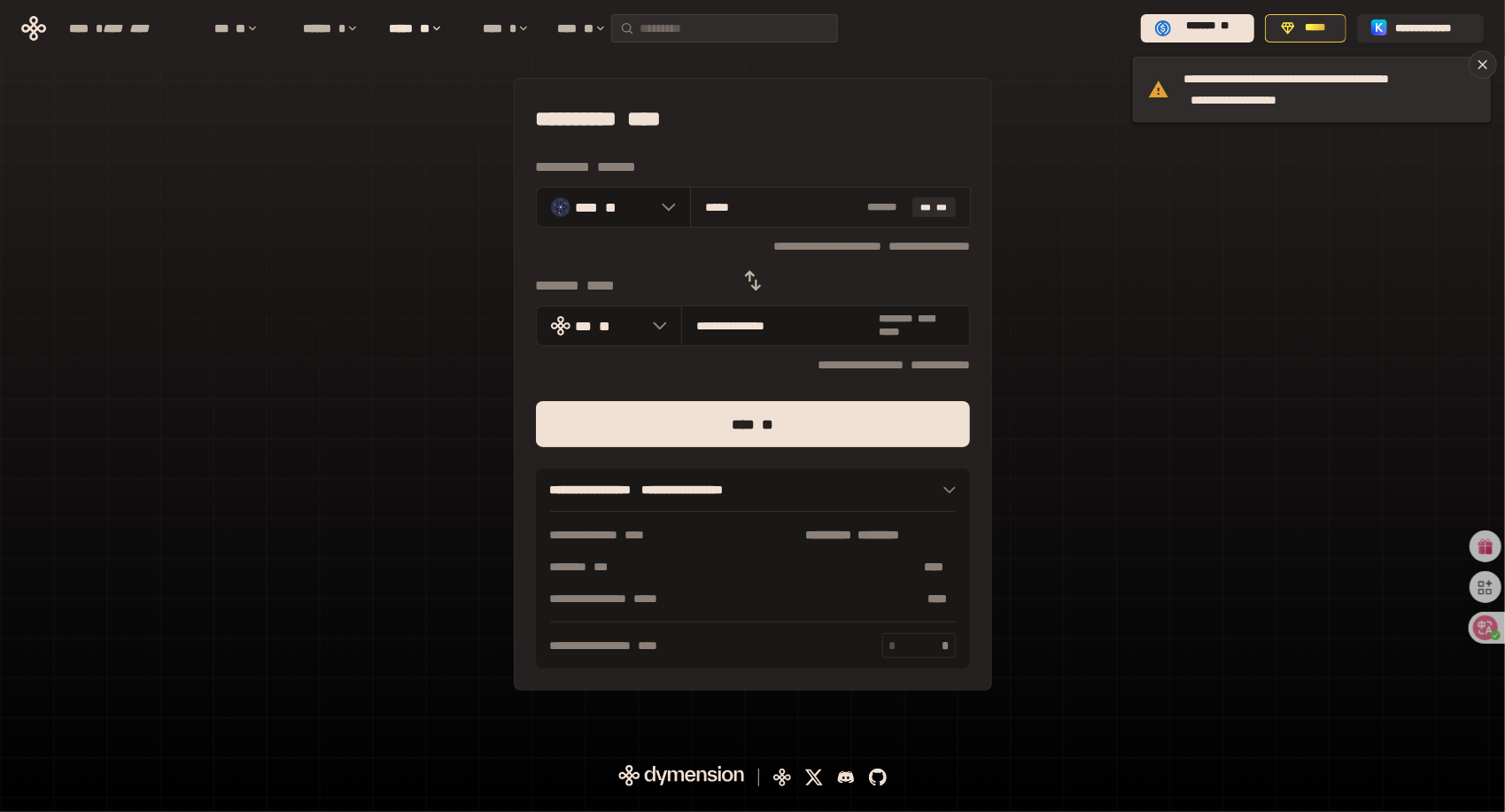 type on "****" 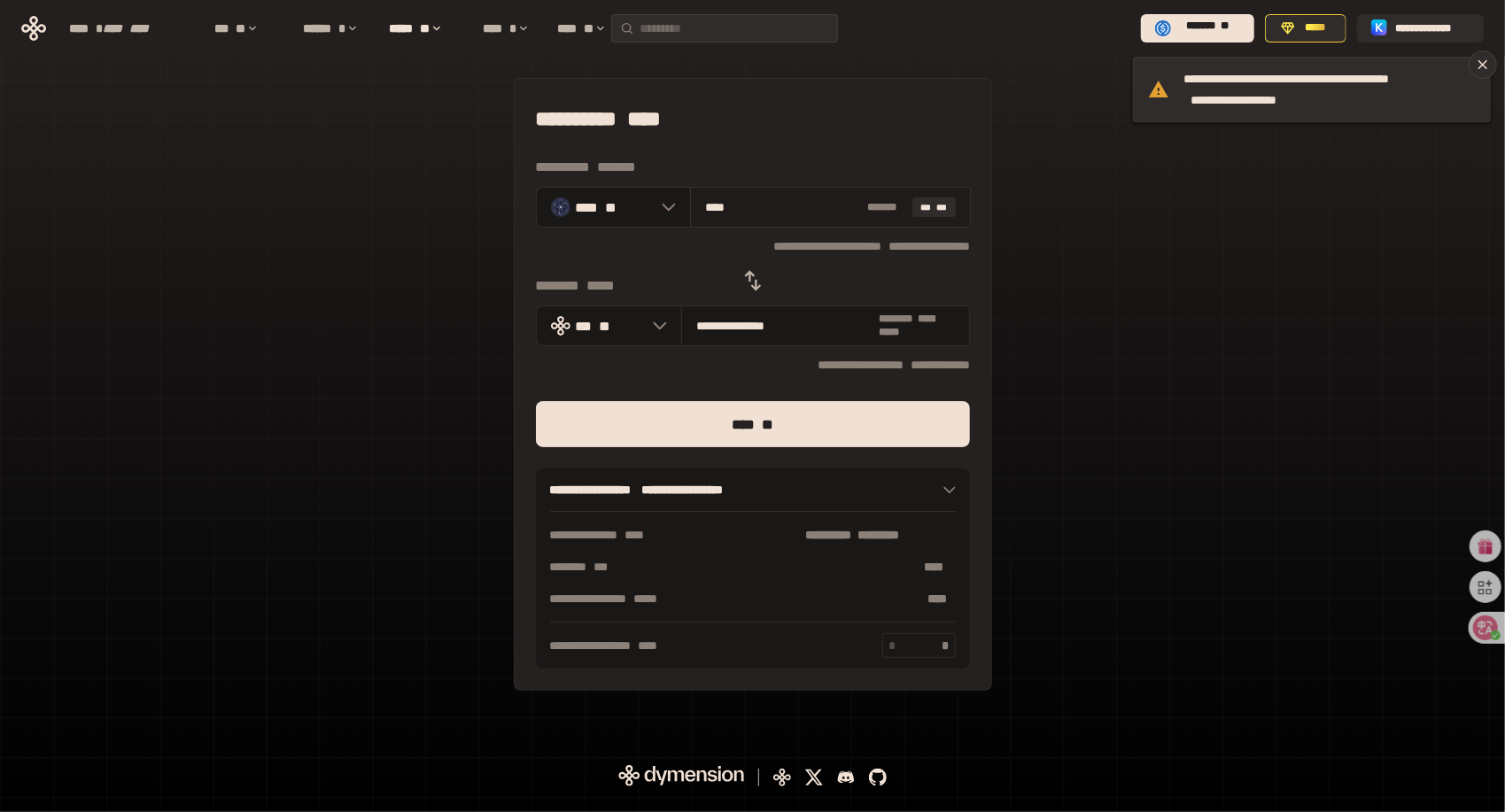 type on "**********" 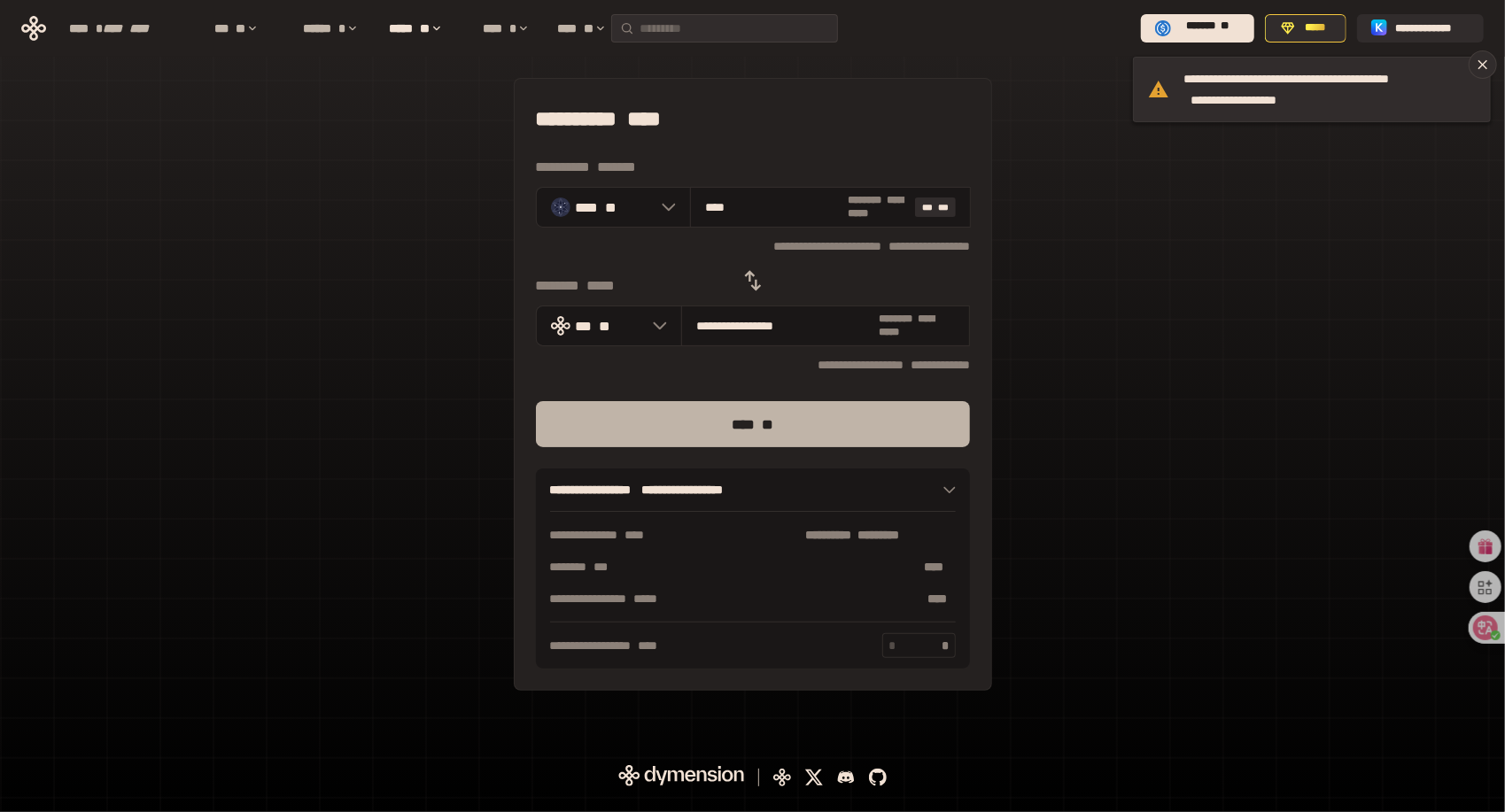 click on "****    **" at bounding box center (753, 424) 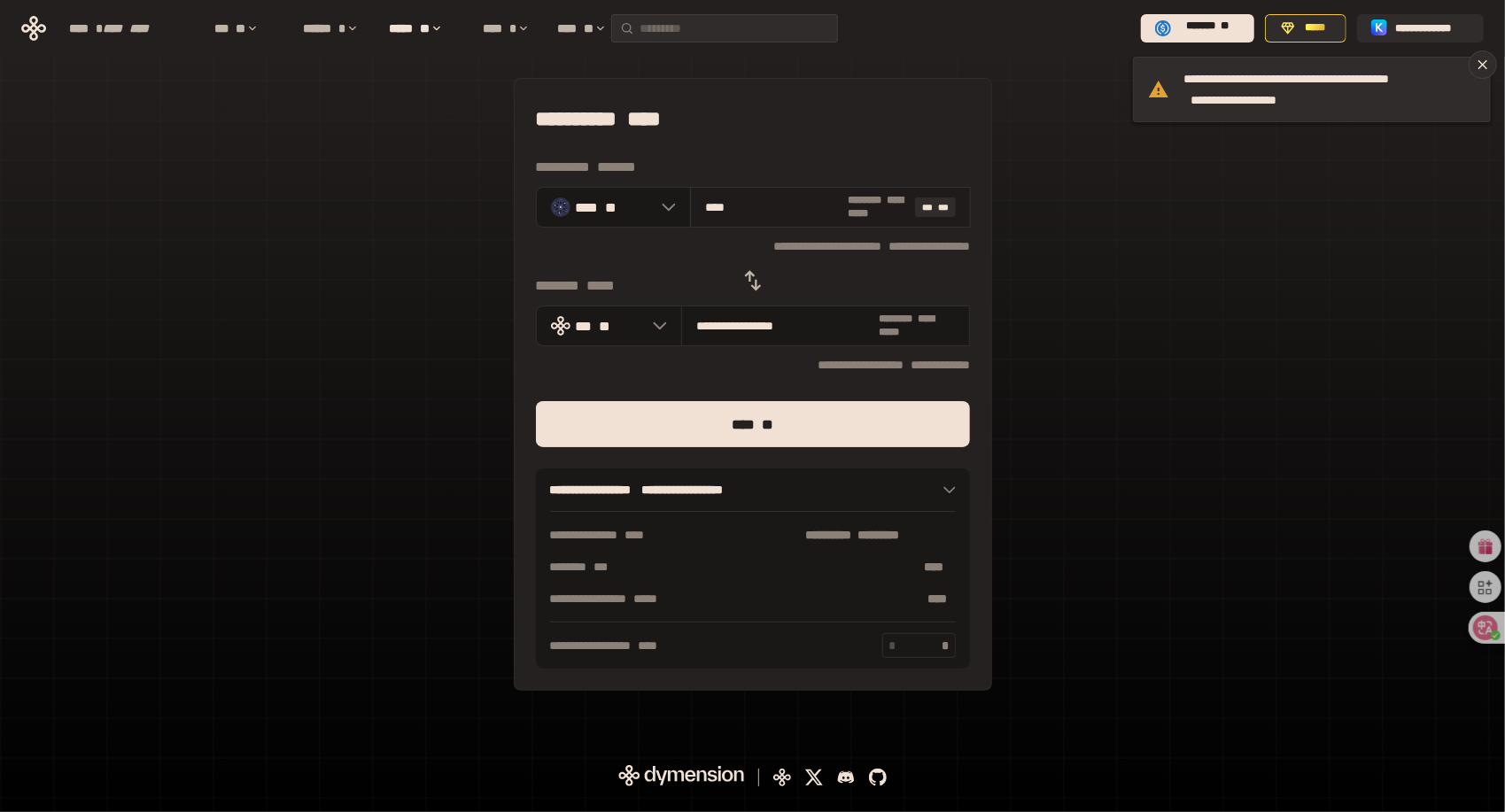 click on "****" at bounding box center [773, 207] 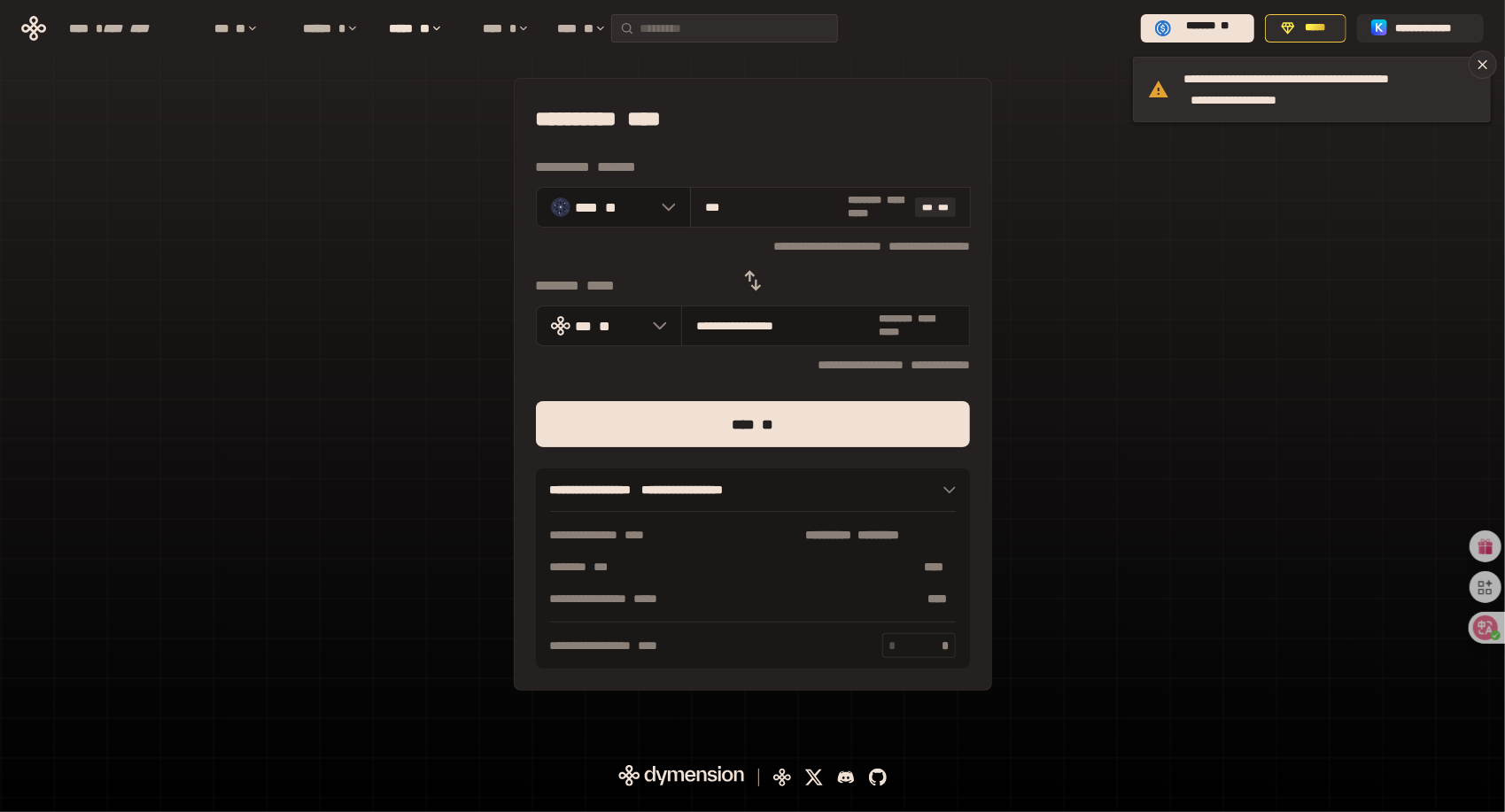 type on "**********" 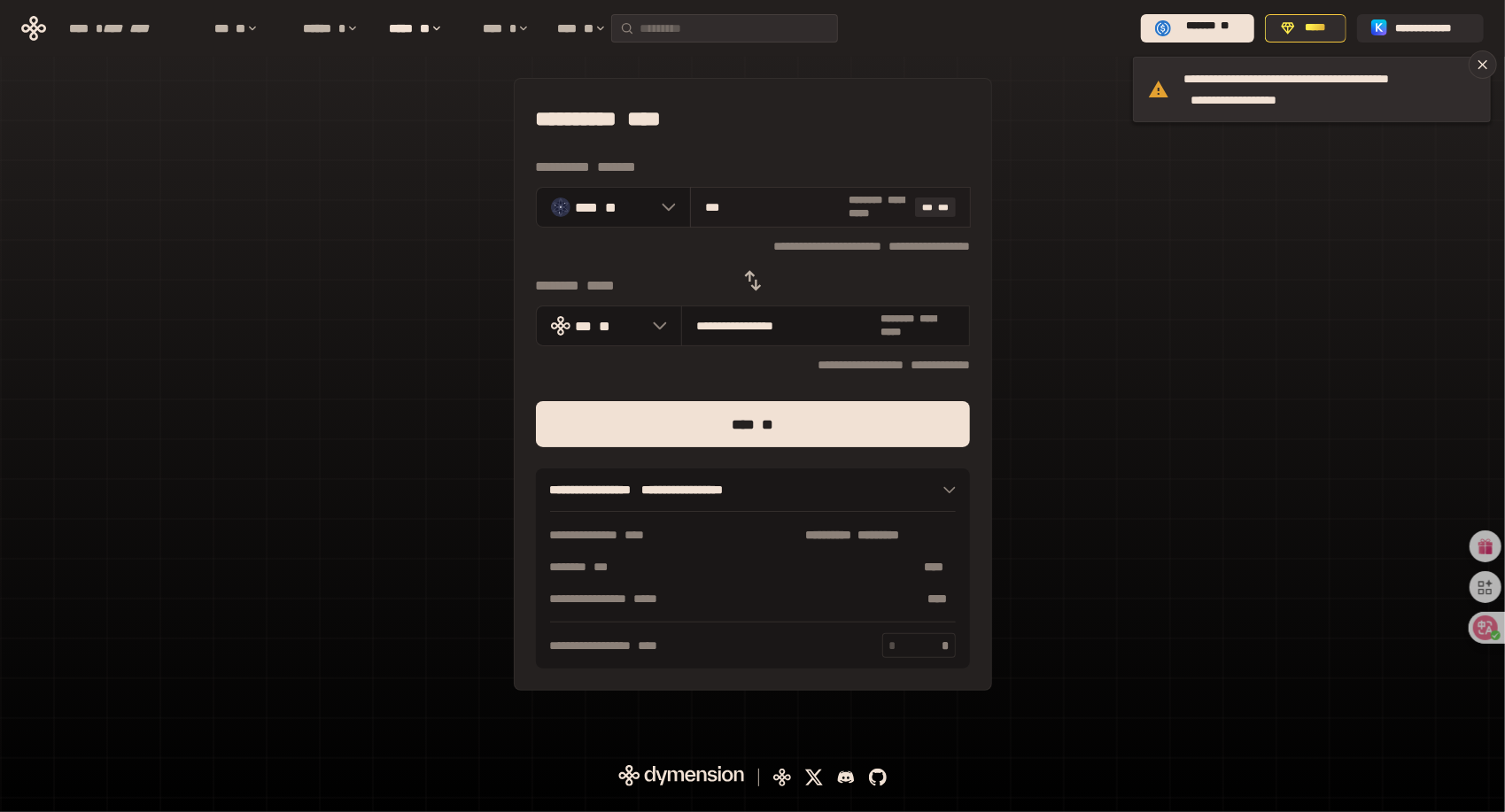 type on "****" 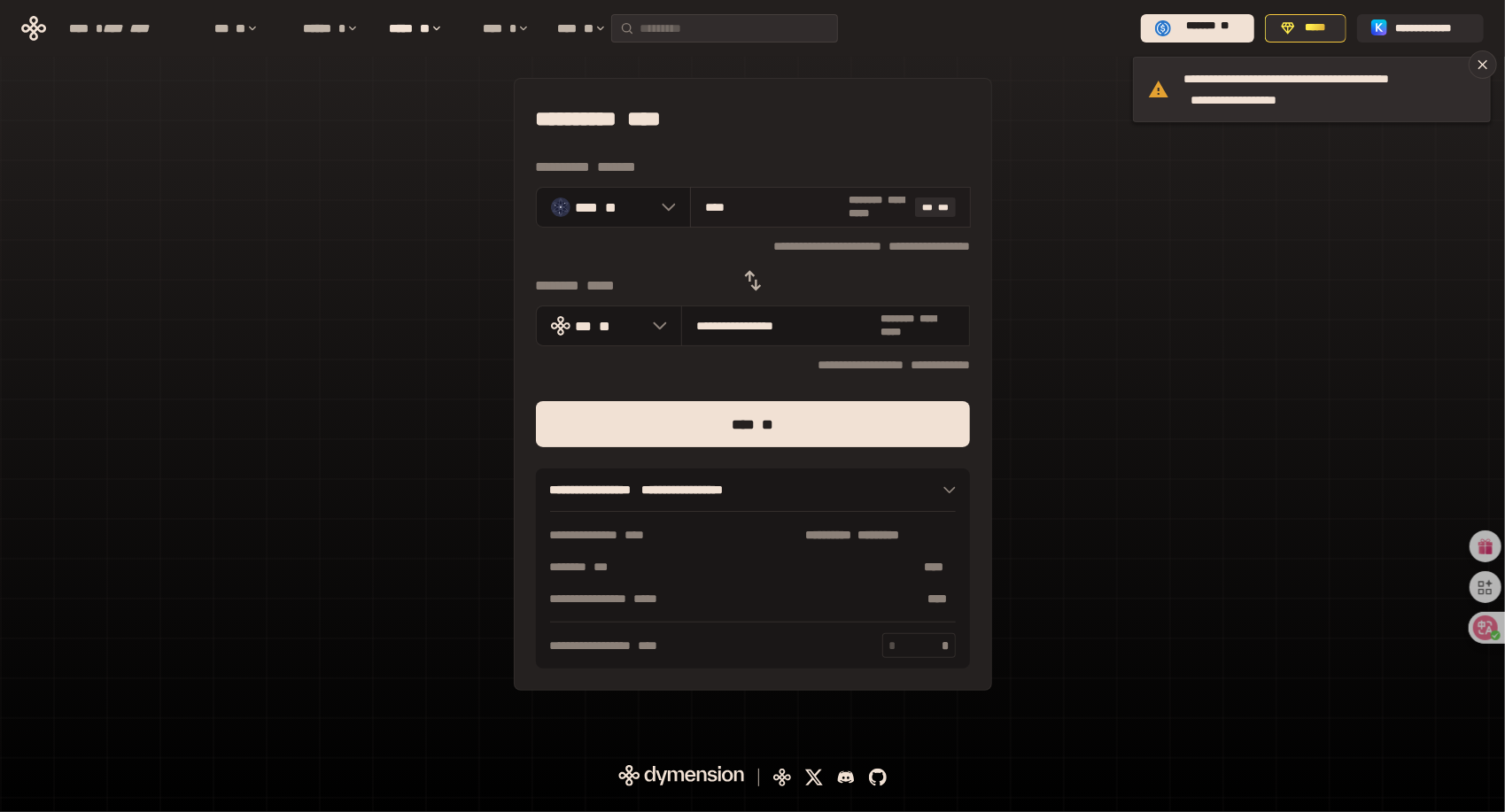 type on "**********" 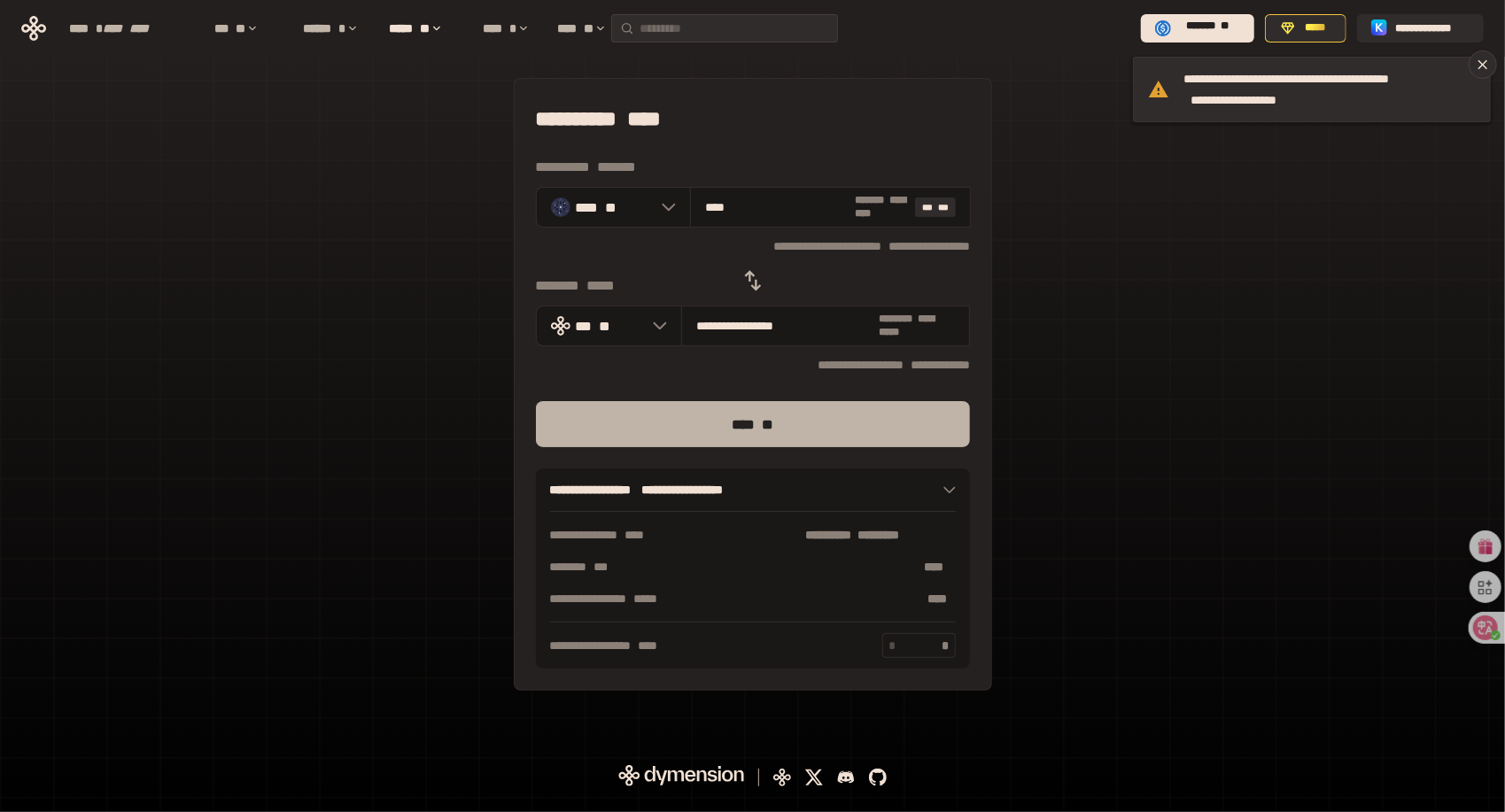 type on "****" 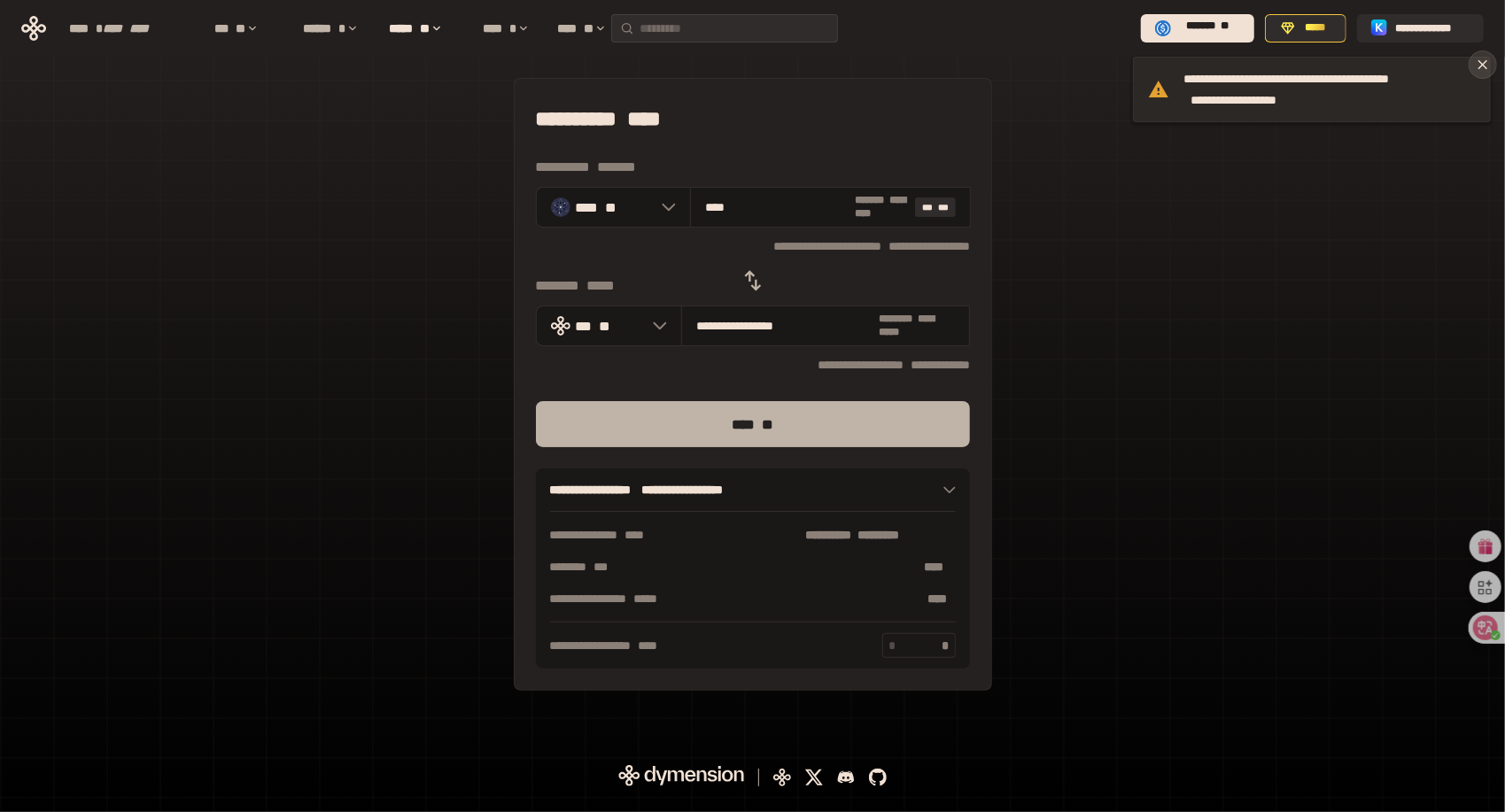 click 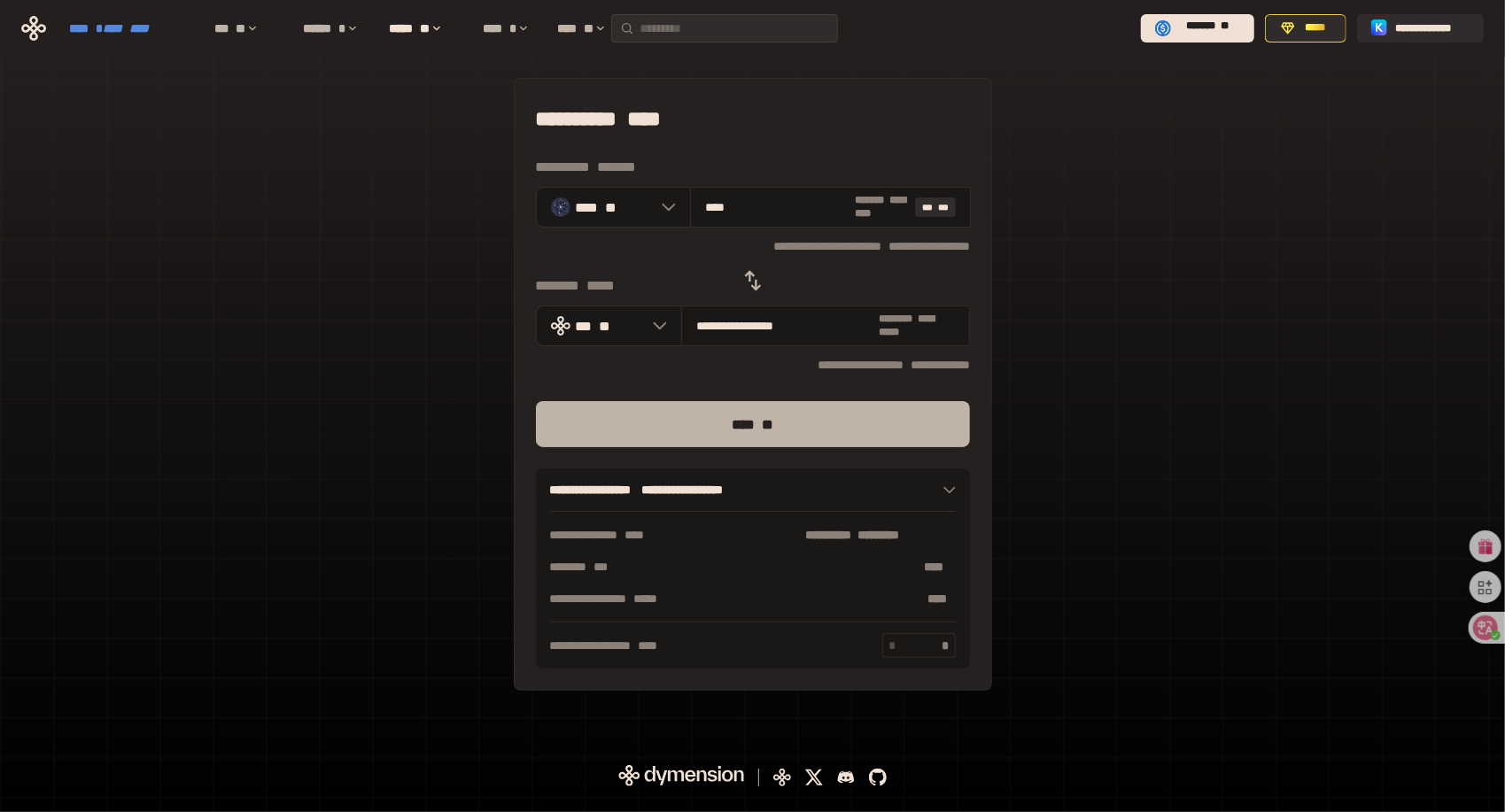 click at bounding box center (126, 28) 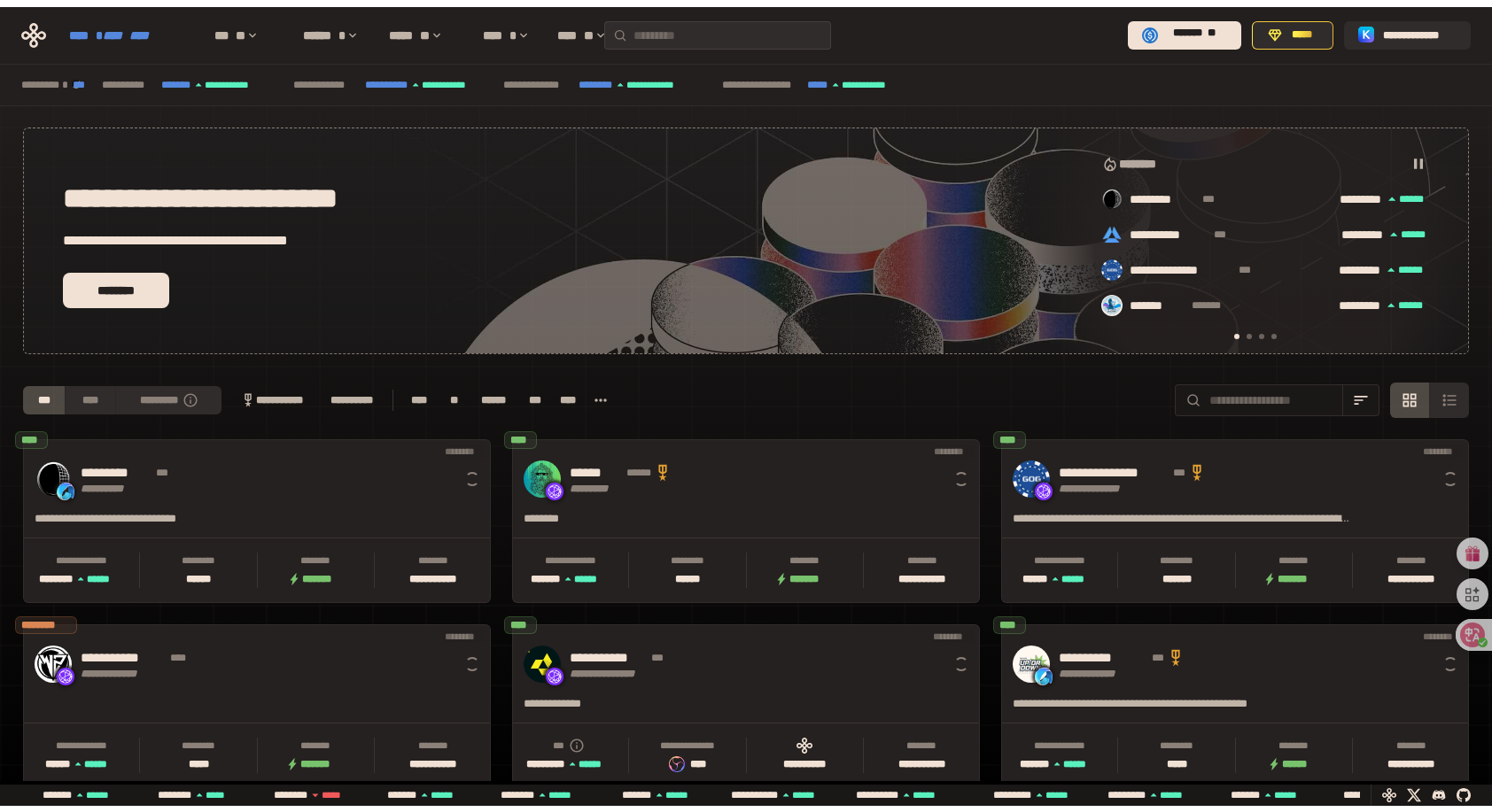 scroll, scrollTop: 0, scrollLeft: 14, axis: horizontal 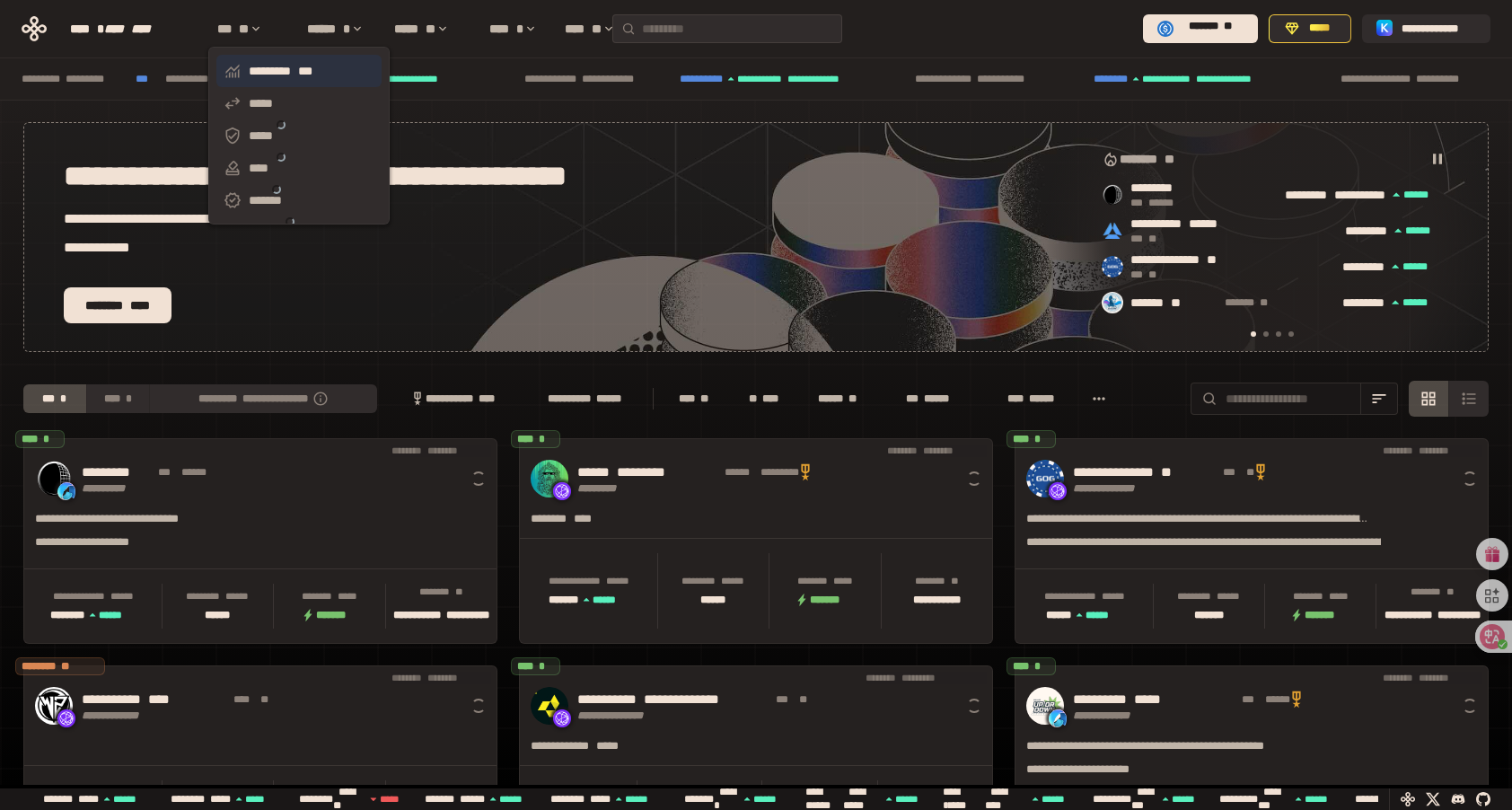 click on "*********    ***" at bounding box center [299, 71] 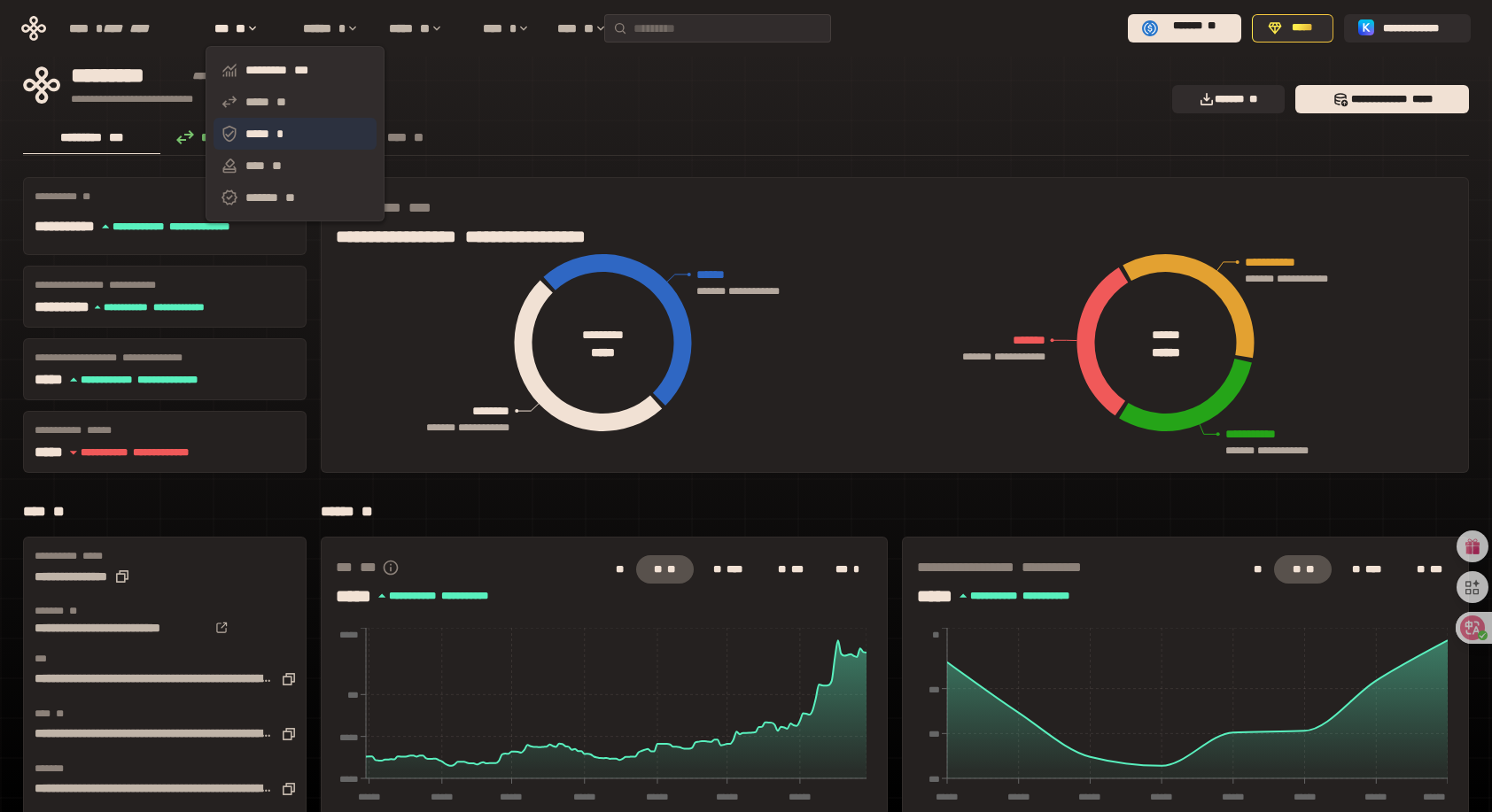 click at bounding box center (273, 134) 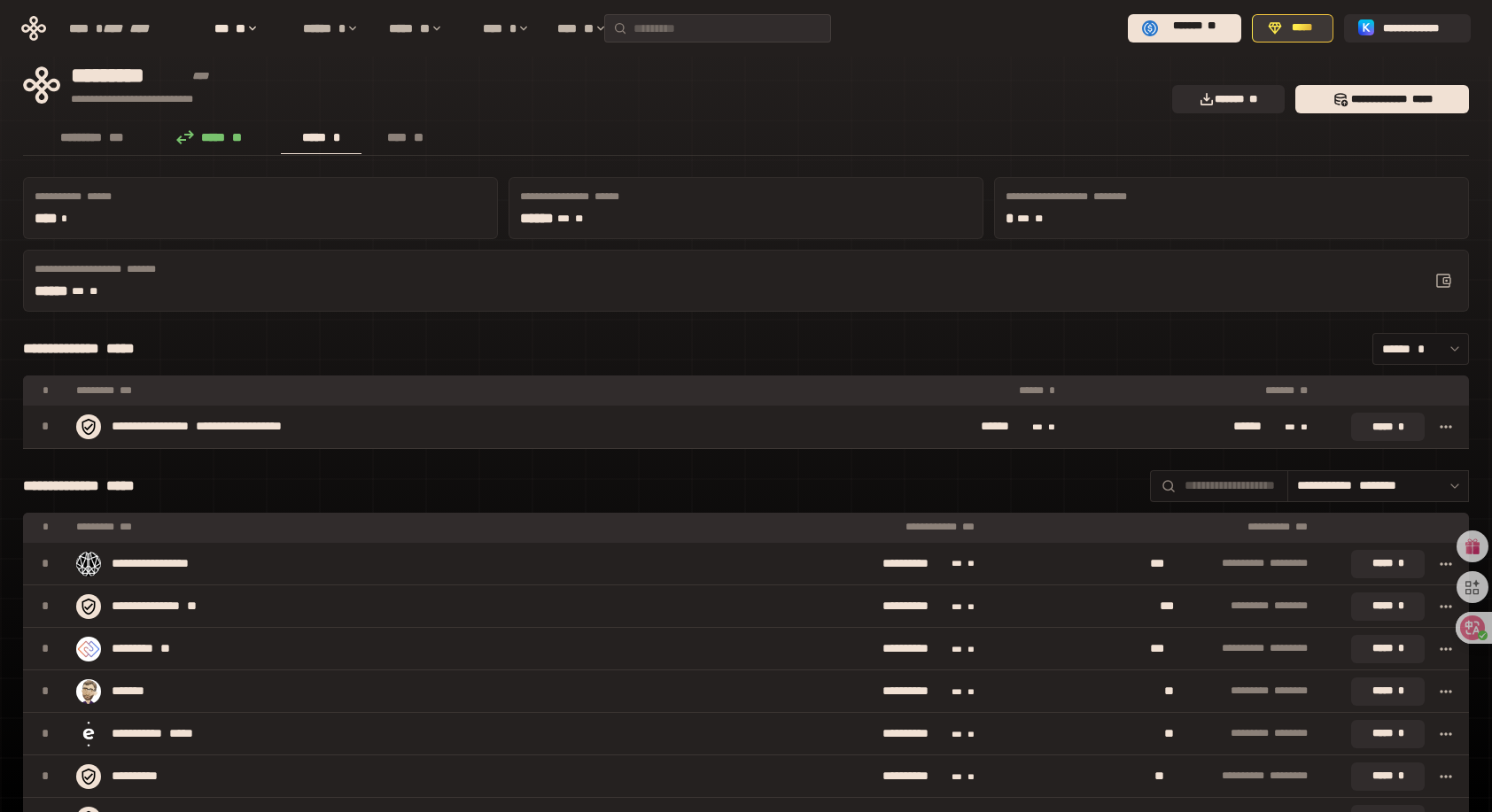 click on "*****" at bounding box center (1302, 28) 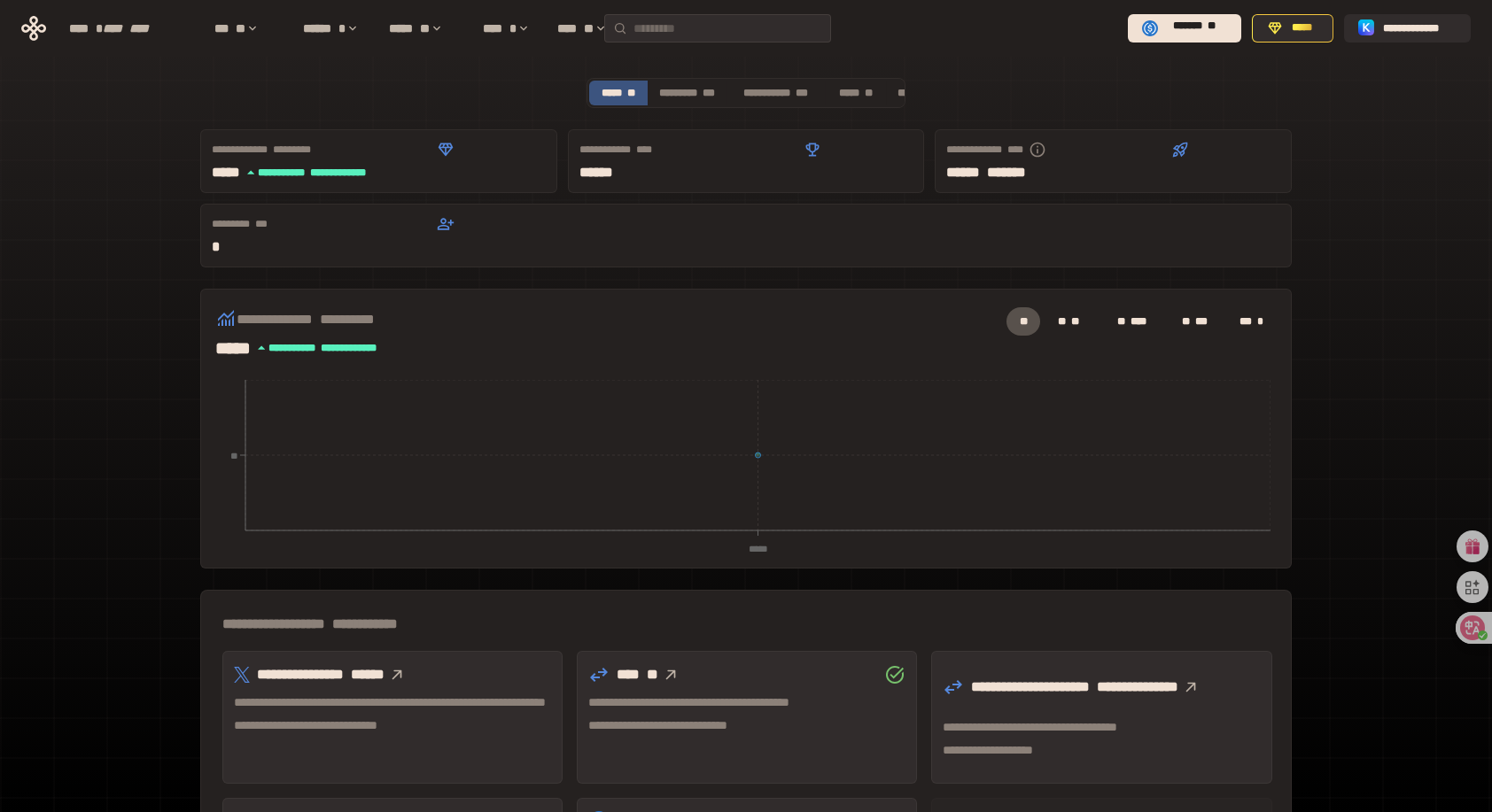 type 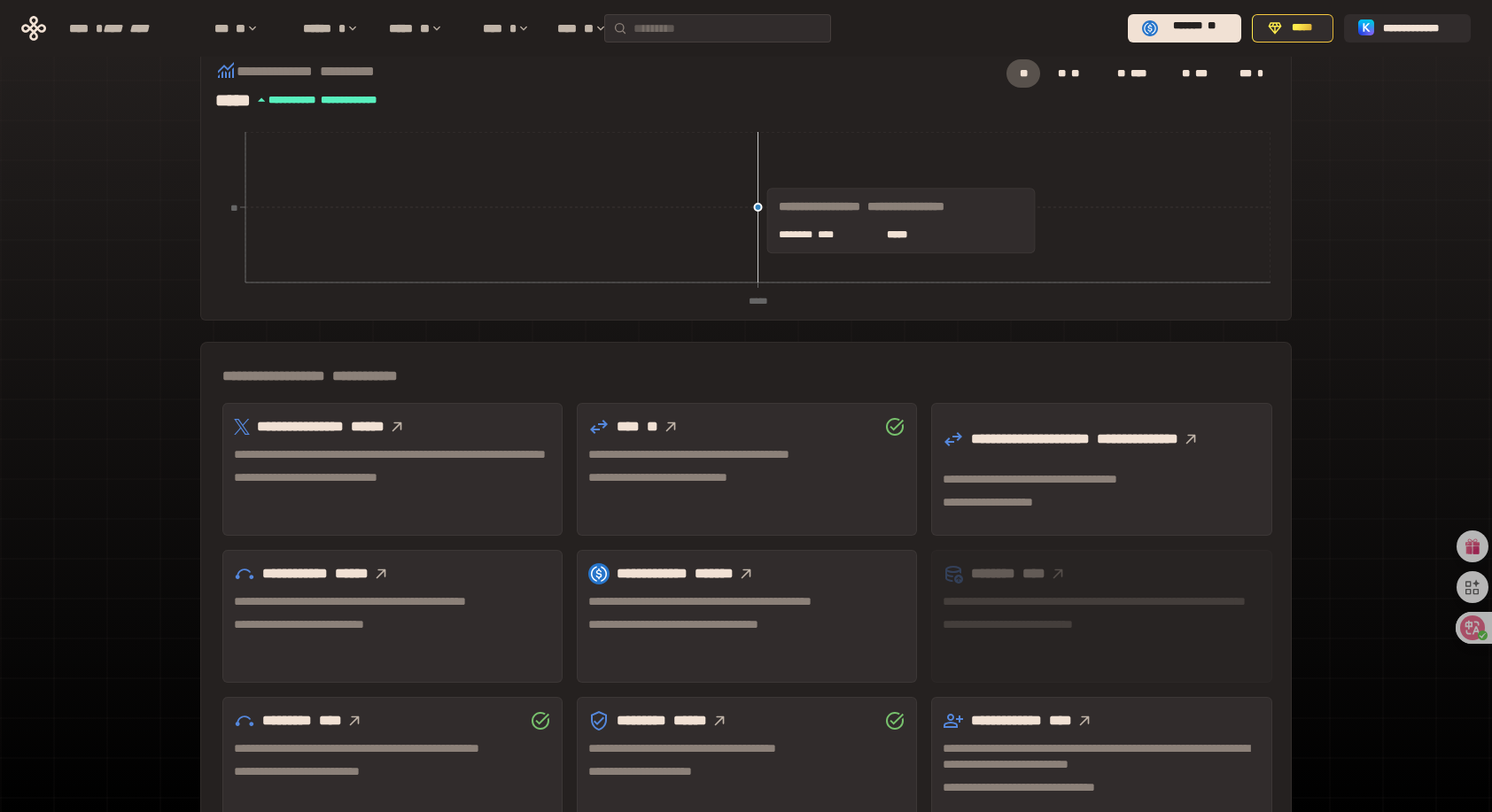 scroll, scrollTop: 354, scrollLeft: 0, axis: vertical 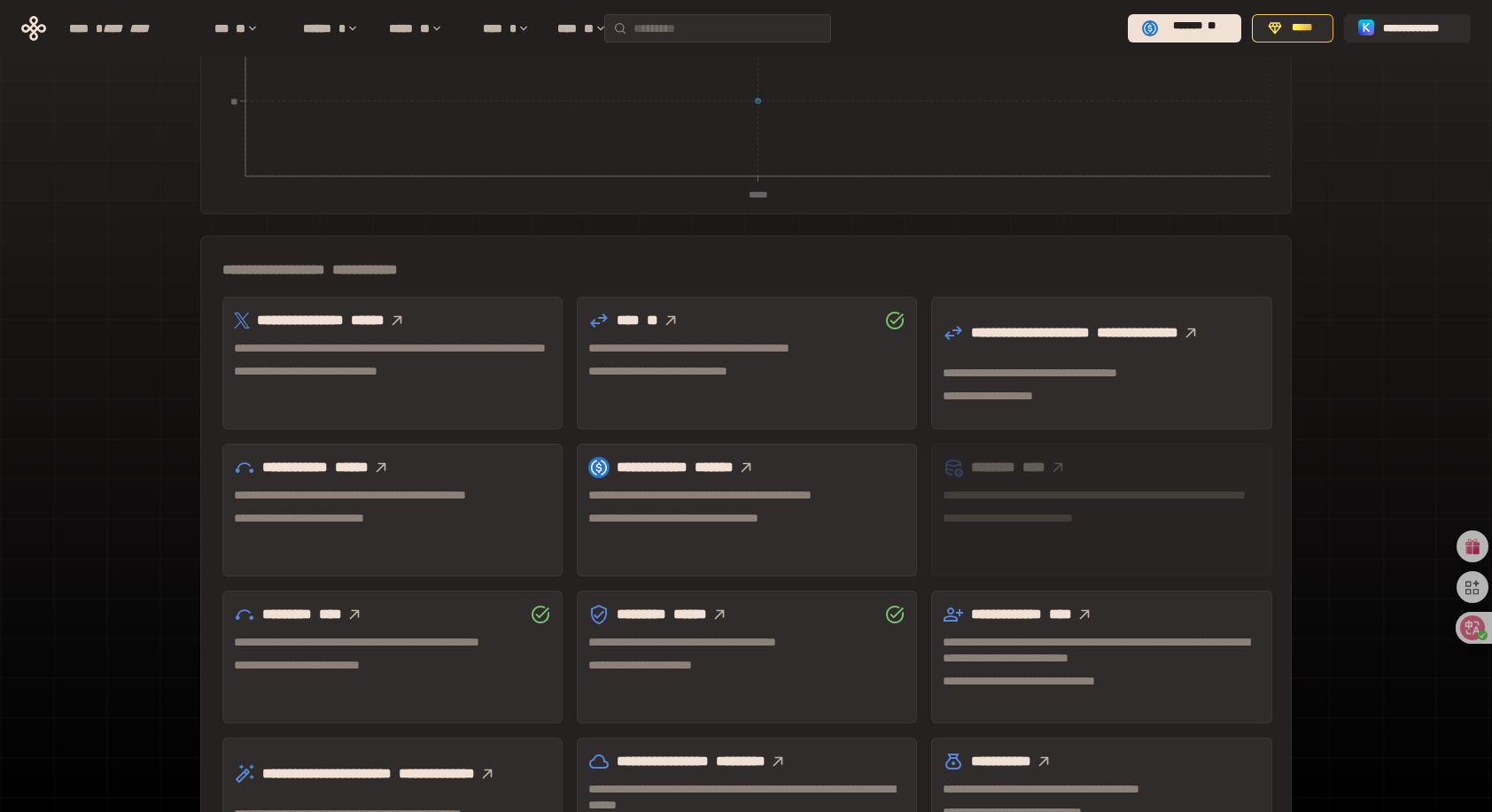 click 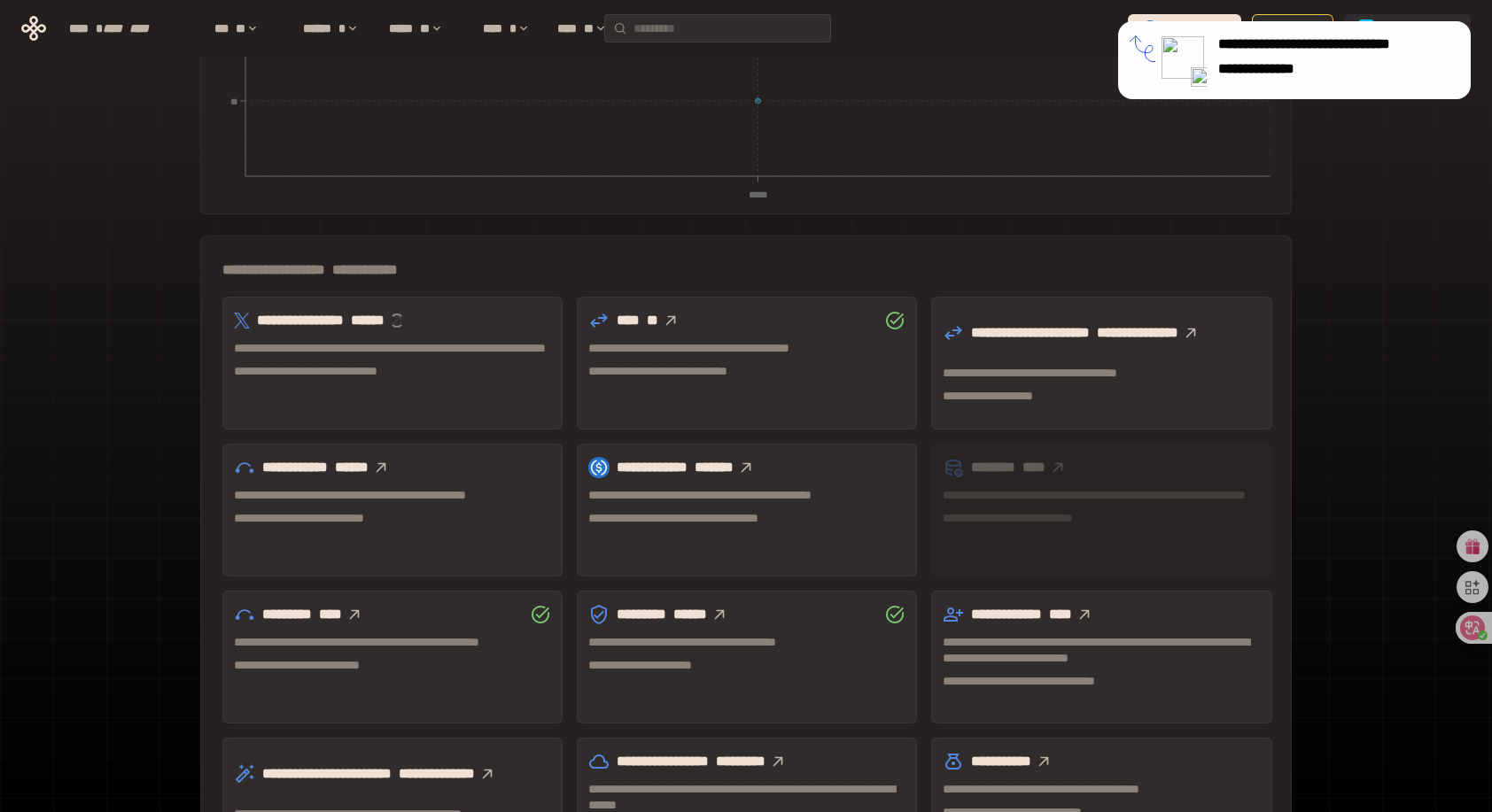 type 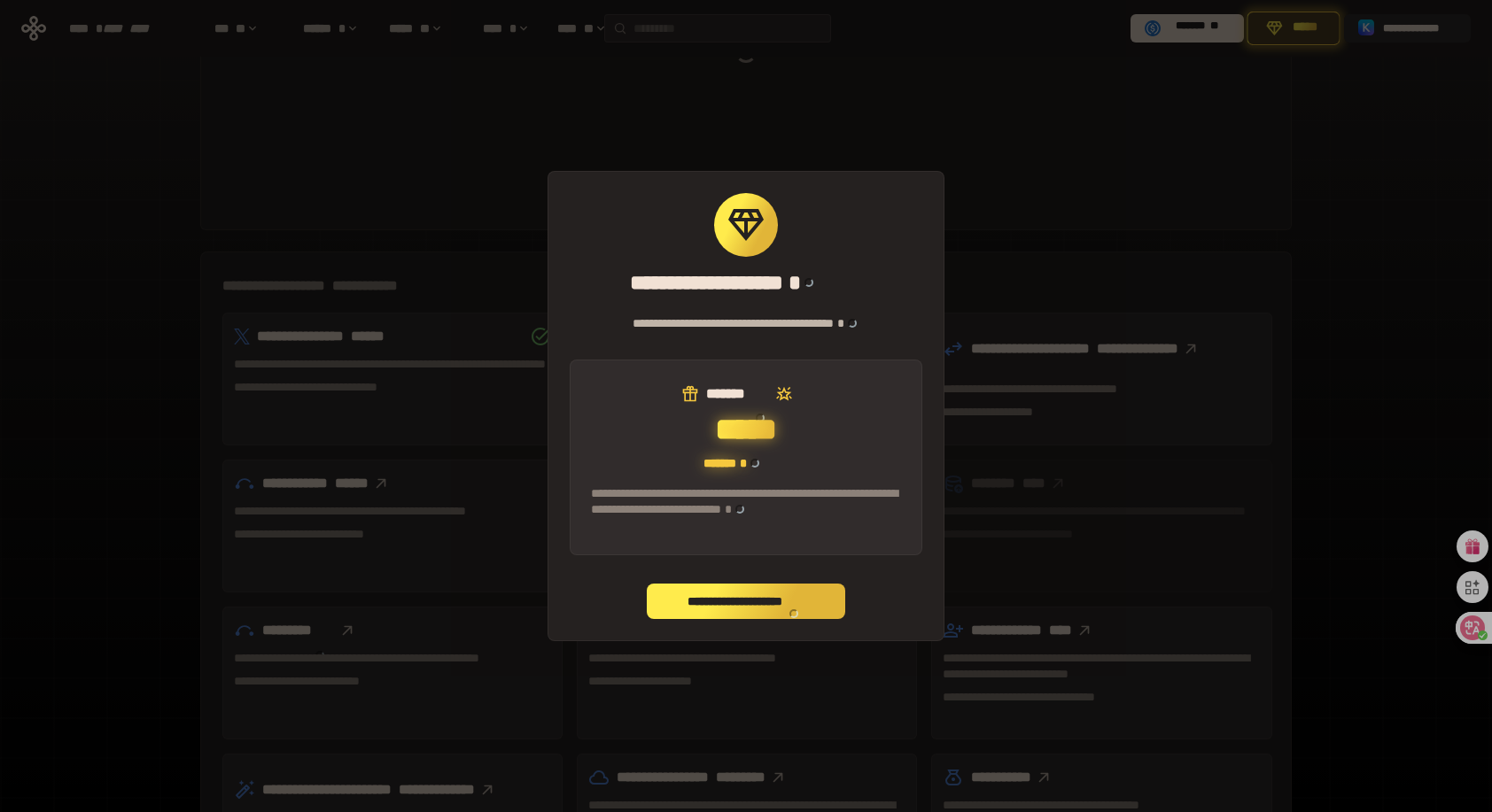 scroll, scrollTop: 370, scrollLeft: 0, axis: vertical 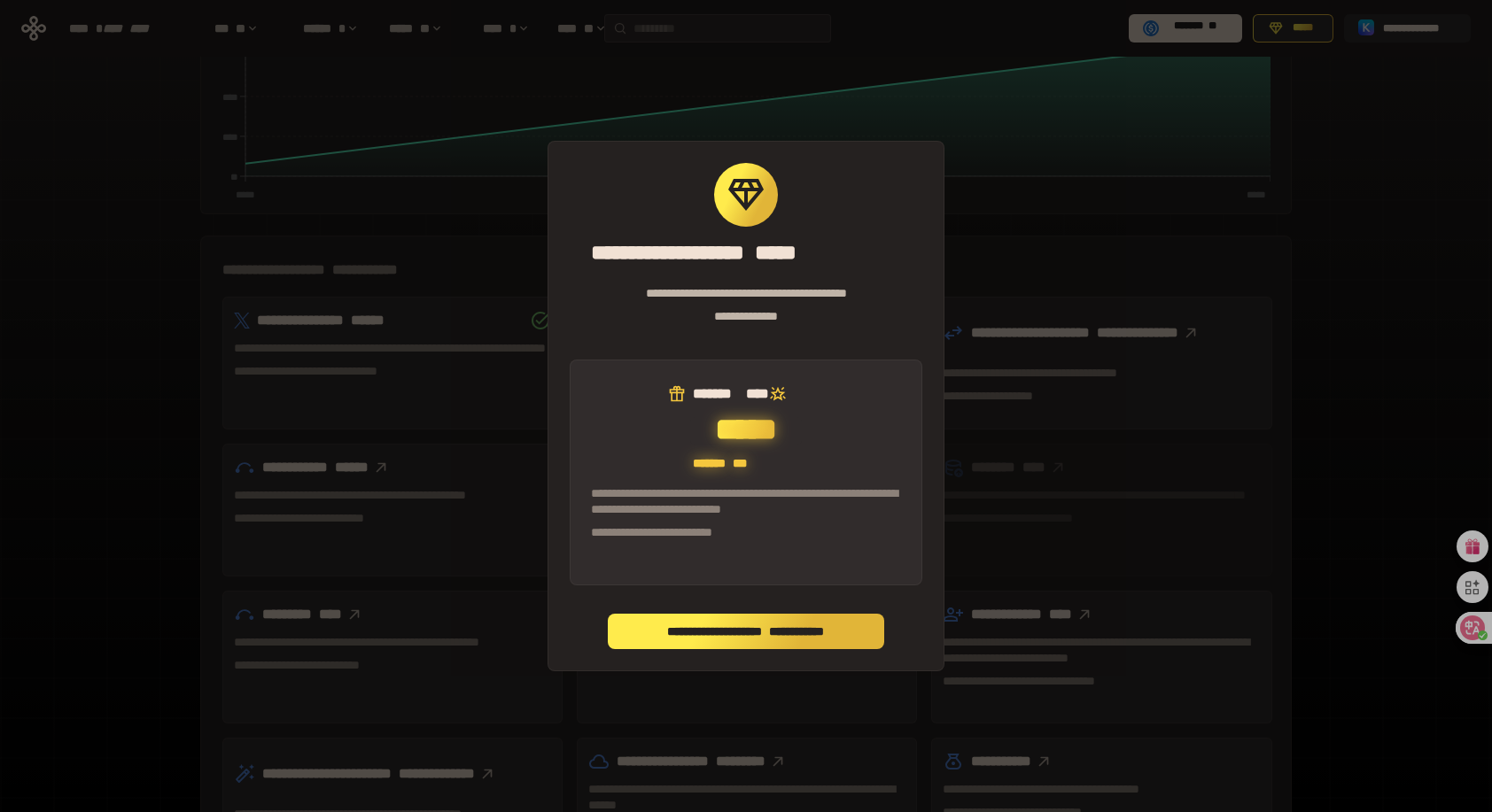 click 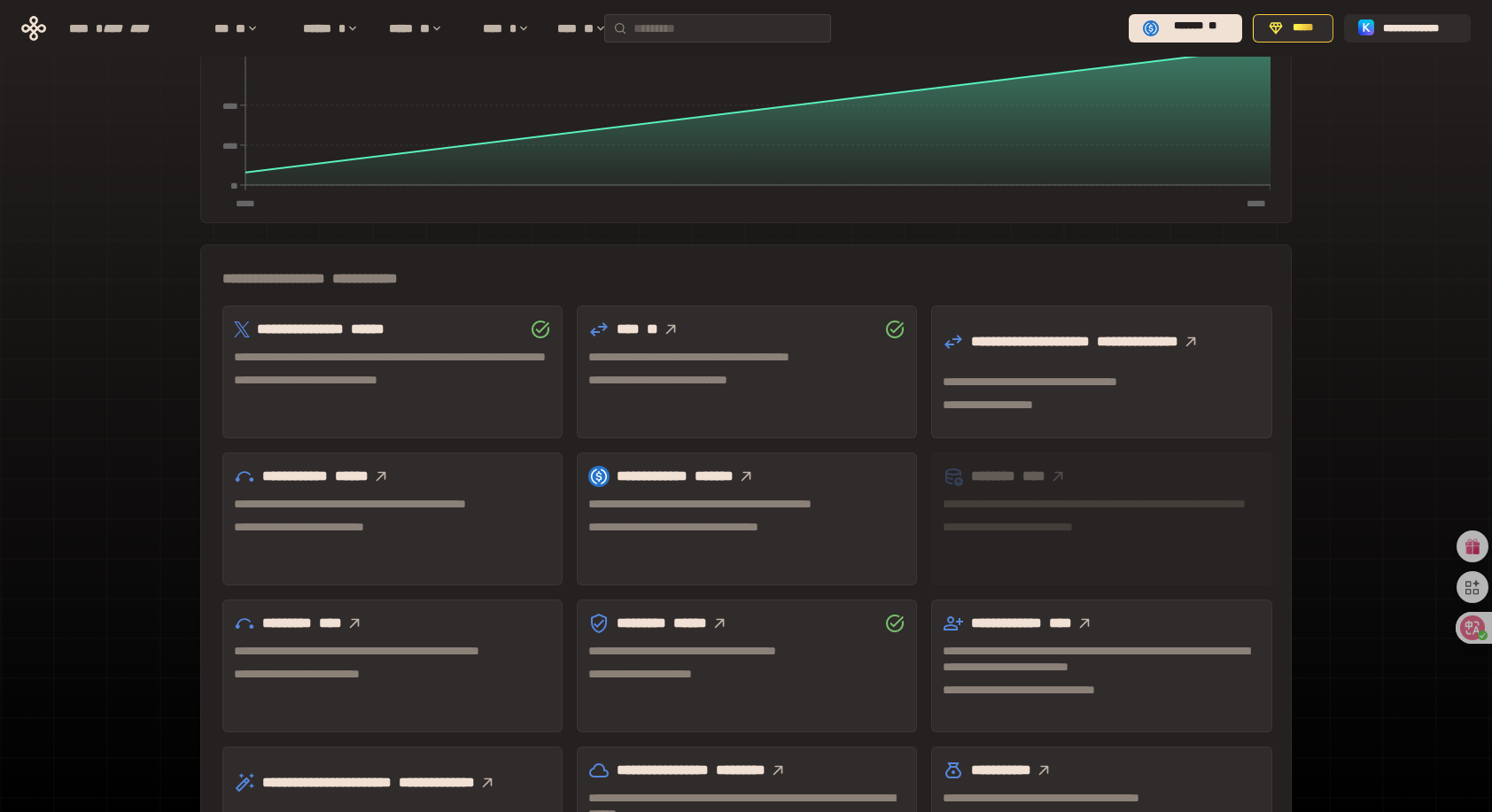 scroll, scrollTop: 354, scrollLeft: 0, axis: vertical 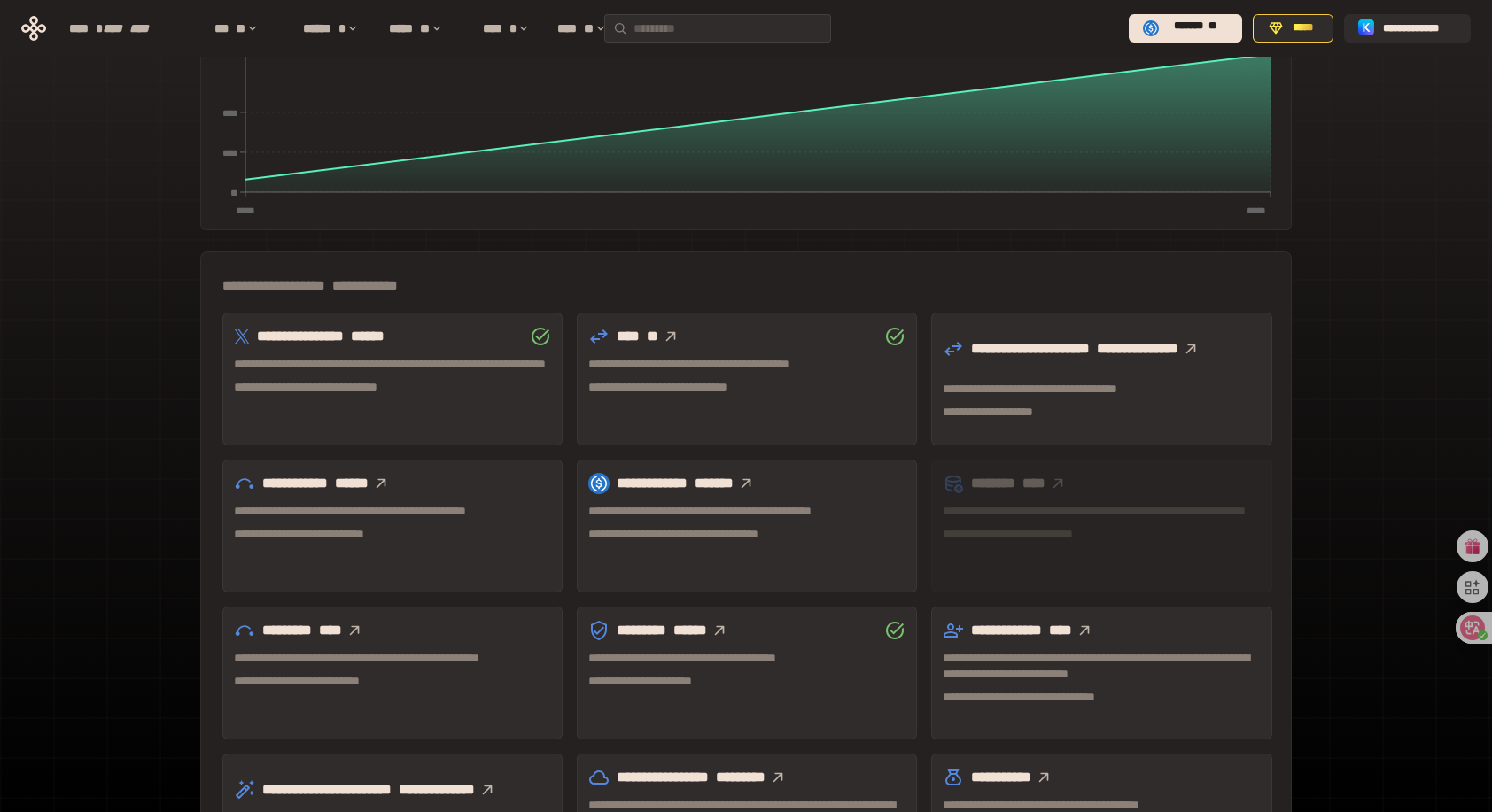 drag, startPoint x: 459, startPoint y: 262, endPoint x: 408, endPoint y: 270, distance: 51.623638 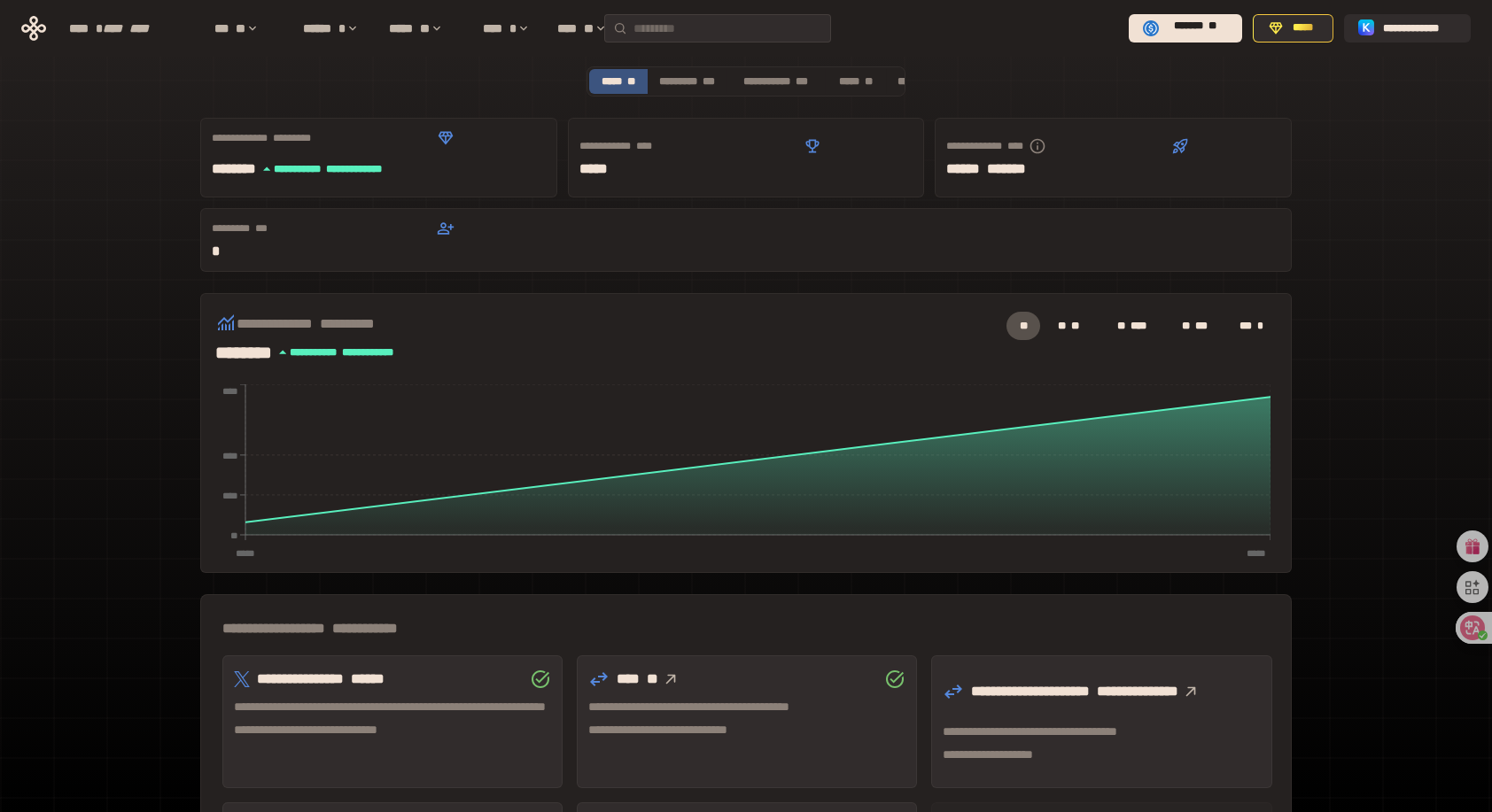 scroll, scrollTop: 0, scrollLeft: 0, axis: both 